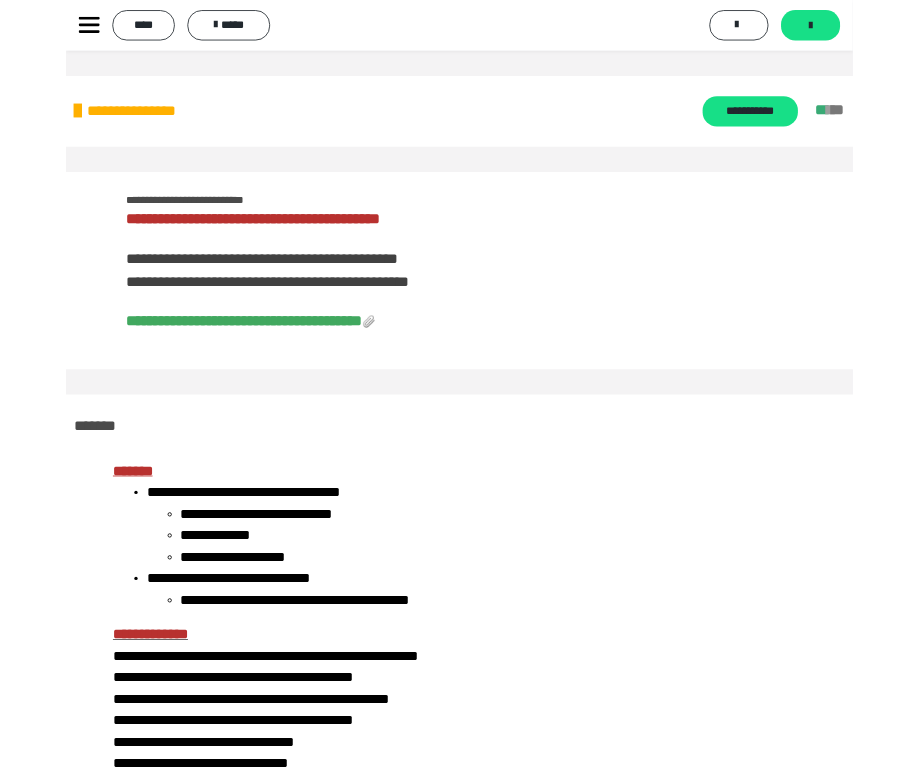 scroll, scrollTop: 0, scrollLeft: 0, axis: both 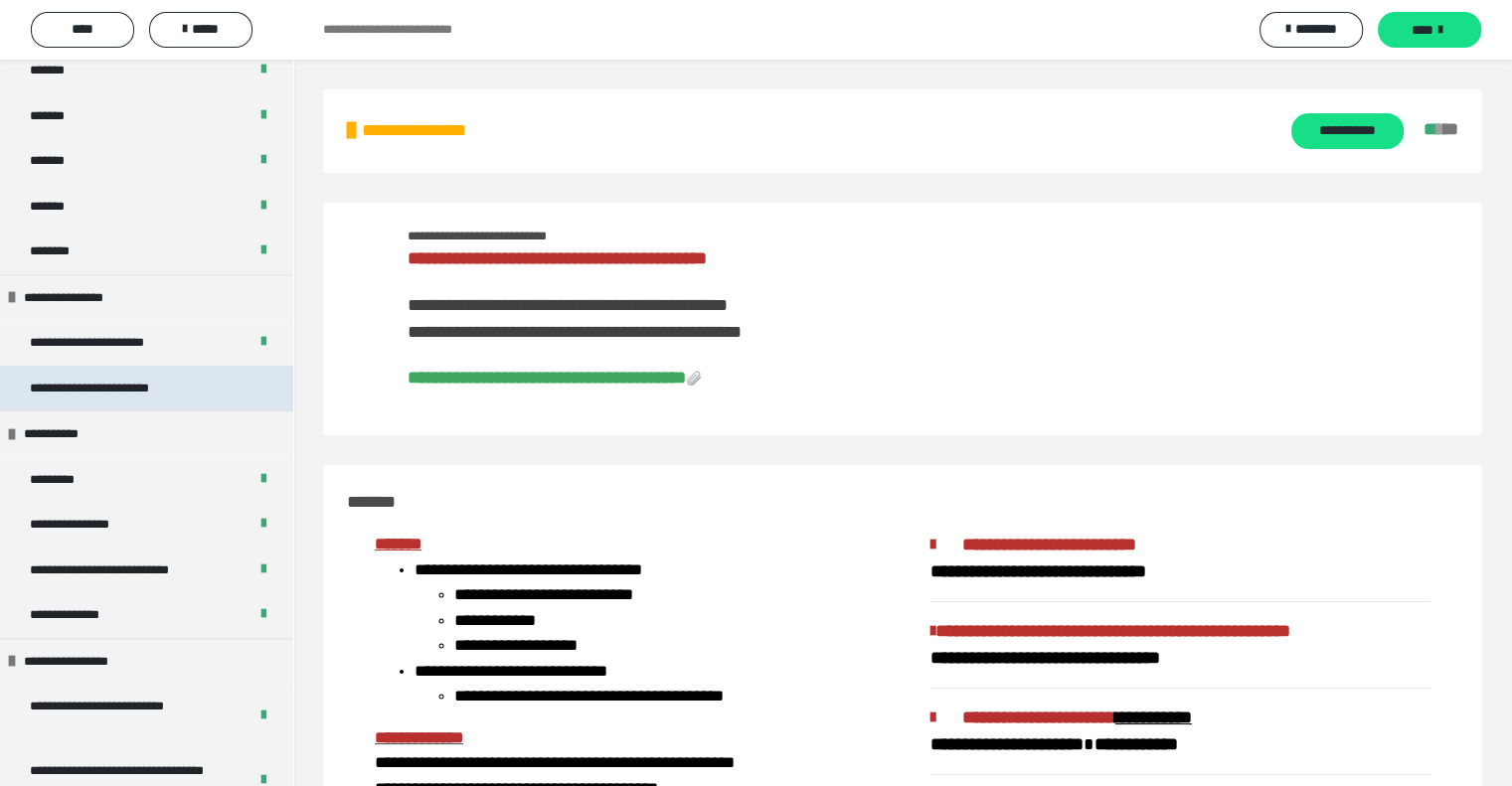 click on "**********" at bounding box center (104, 389) 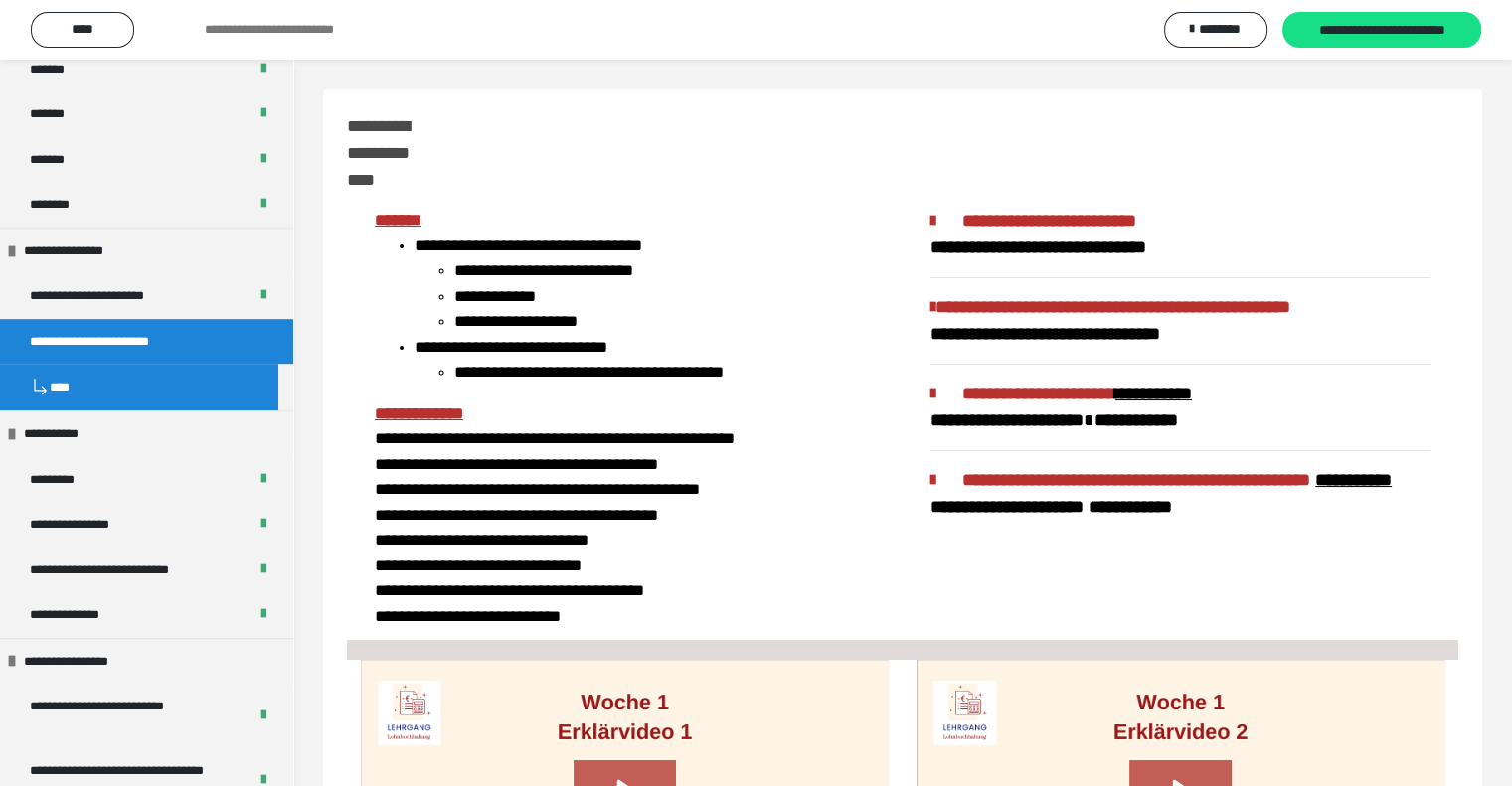 scroll, scrollTop: 1115, scrollLeft: 0, axis: vertical 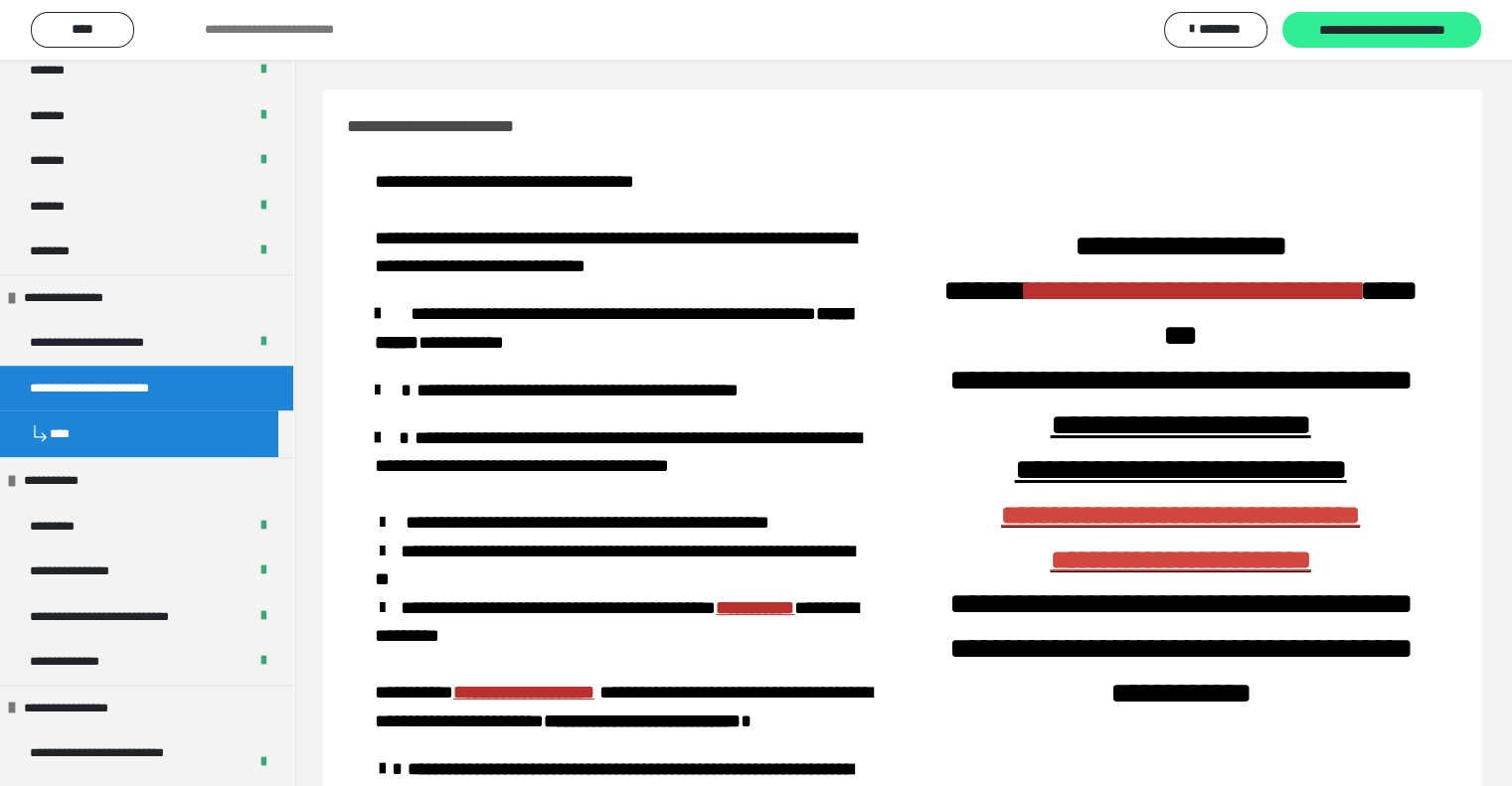 click on "**********" at bounding box center (1382, 31) 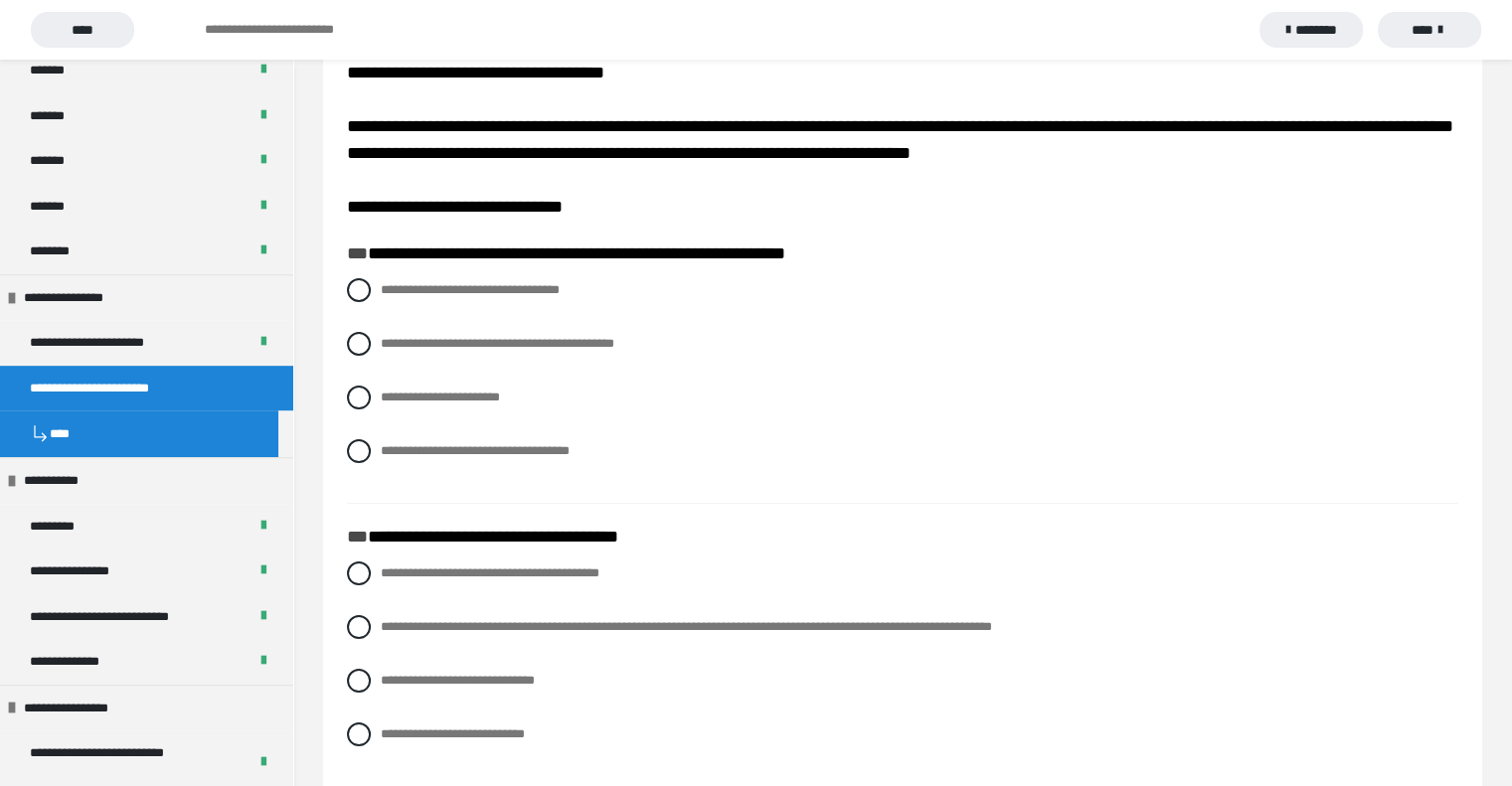 scroll, scrollTop: 99, scrollLeft: 0, axis: vertical 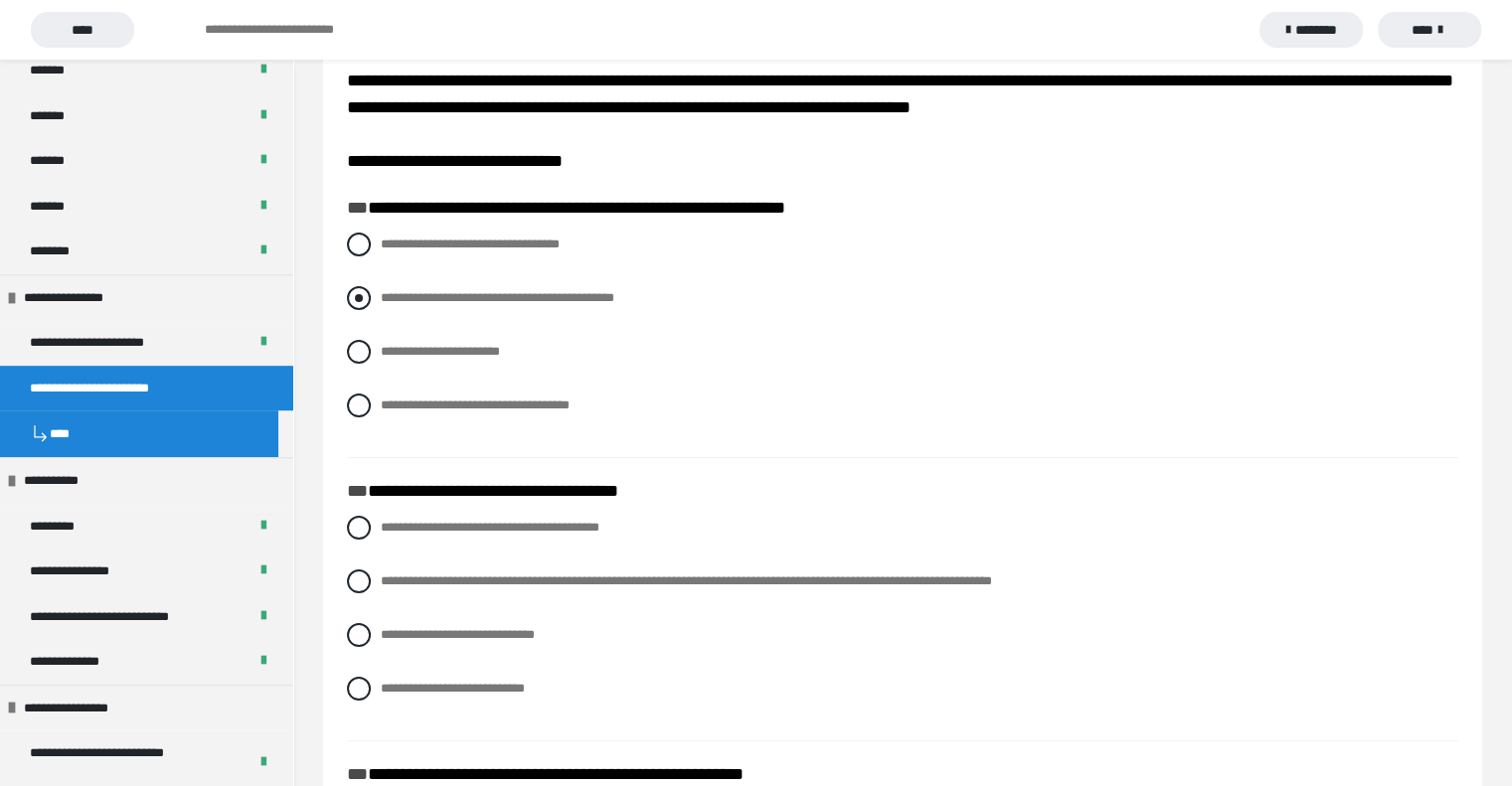 click on "**********" at bounding box center [497, 297] 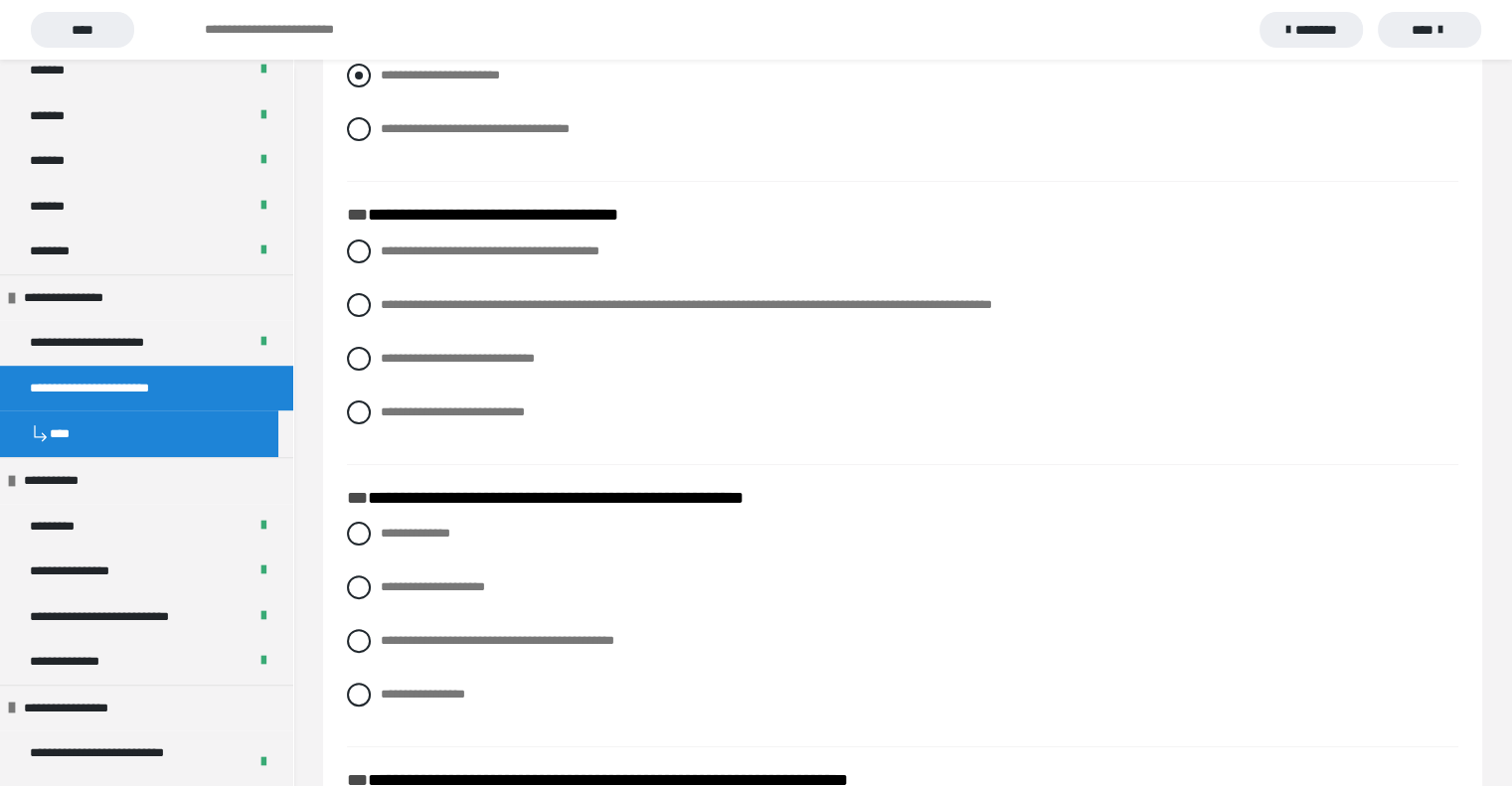 scroll, scrollTop: 397, scrollLeft: 0, axis: vertical 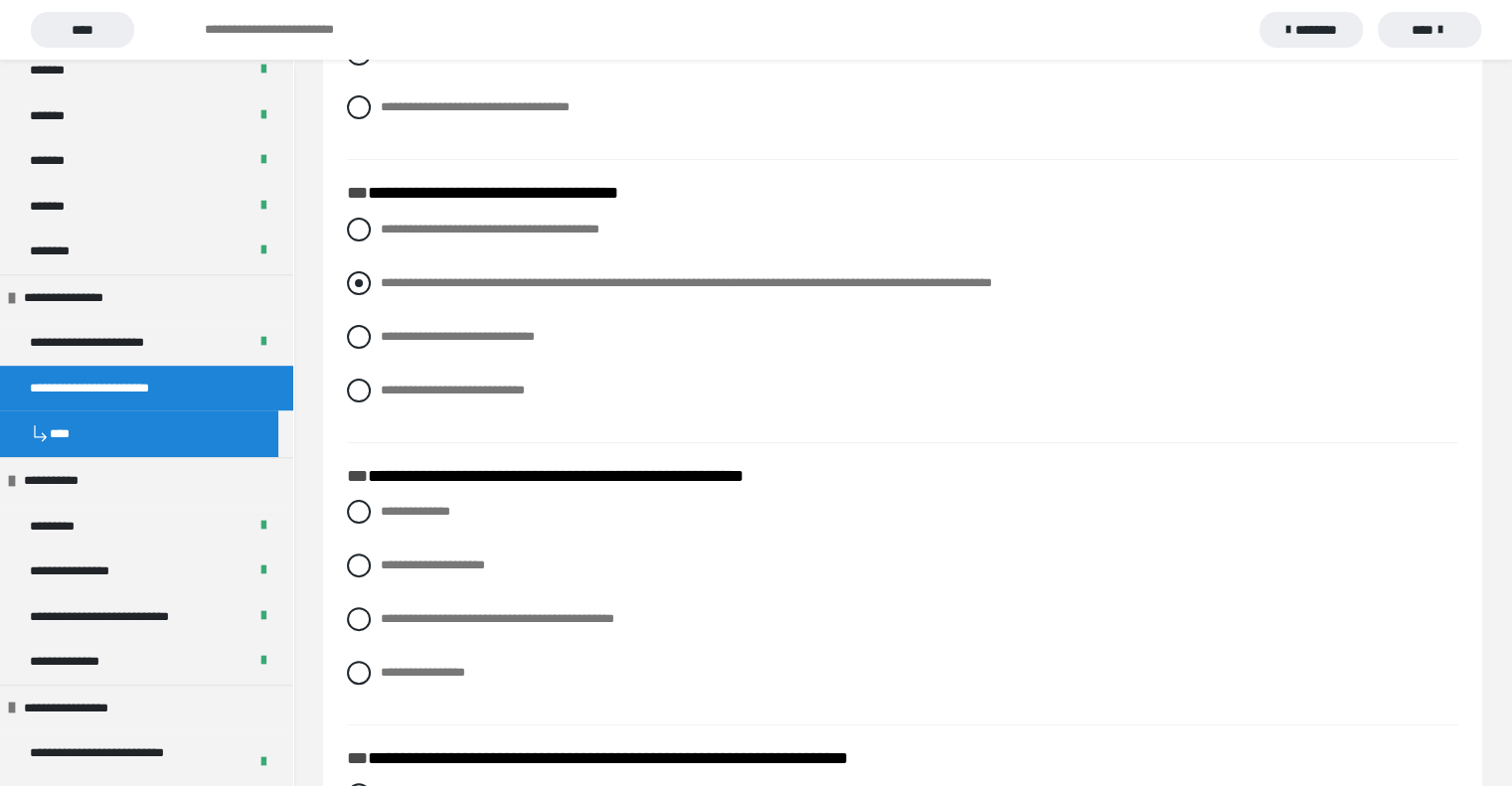 click on "**********" at bounding box center (686, 282) 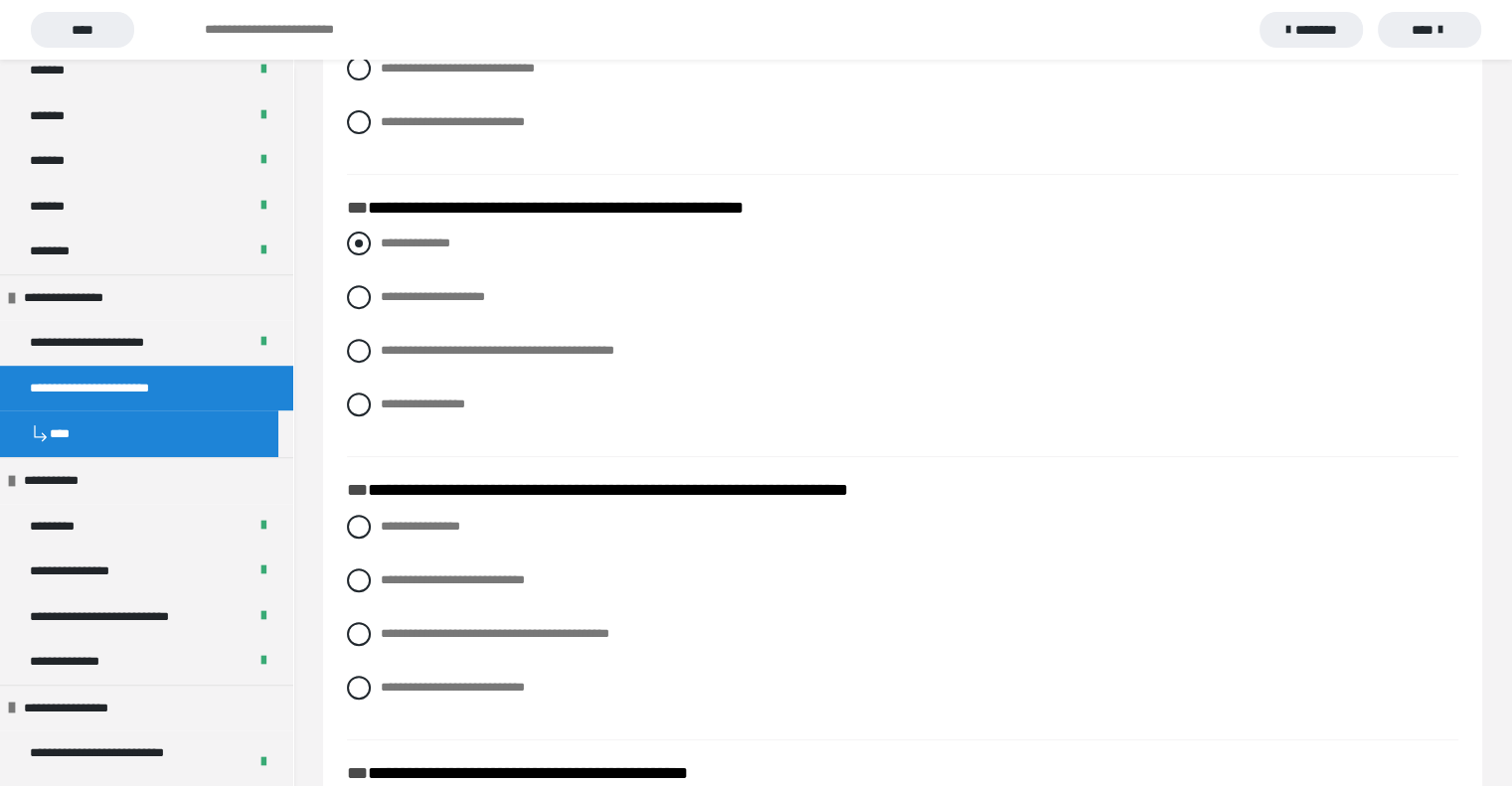 scroll, scrollTop: 696, scrollLeft: 0, axis: vertical 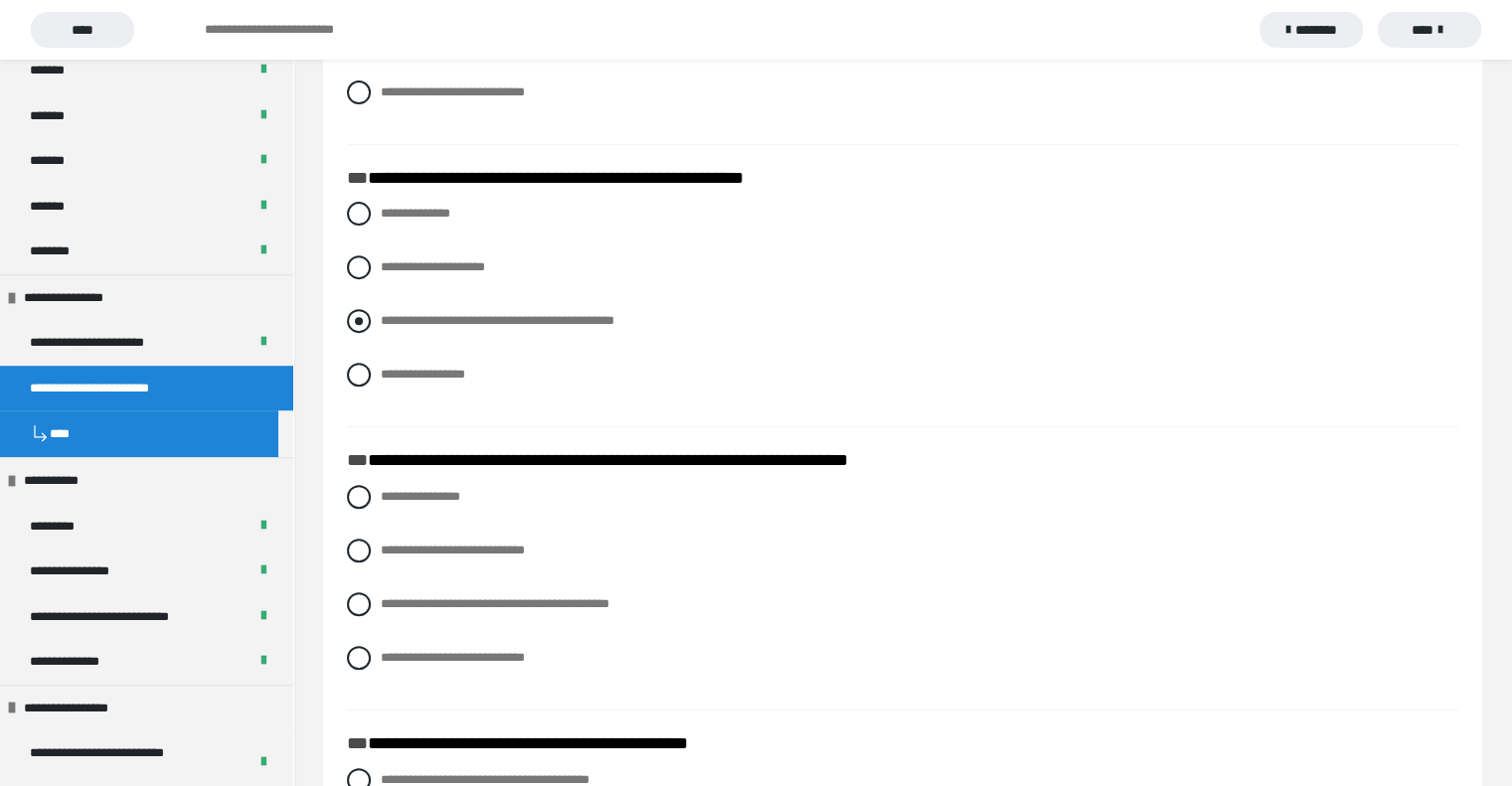 click on "**********" at bounding box center (497, 320) 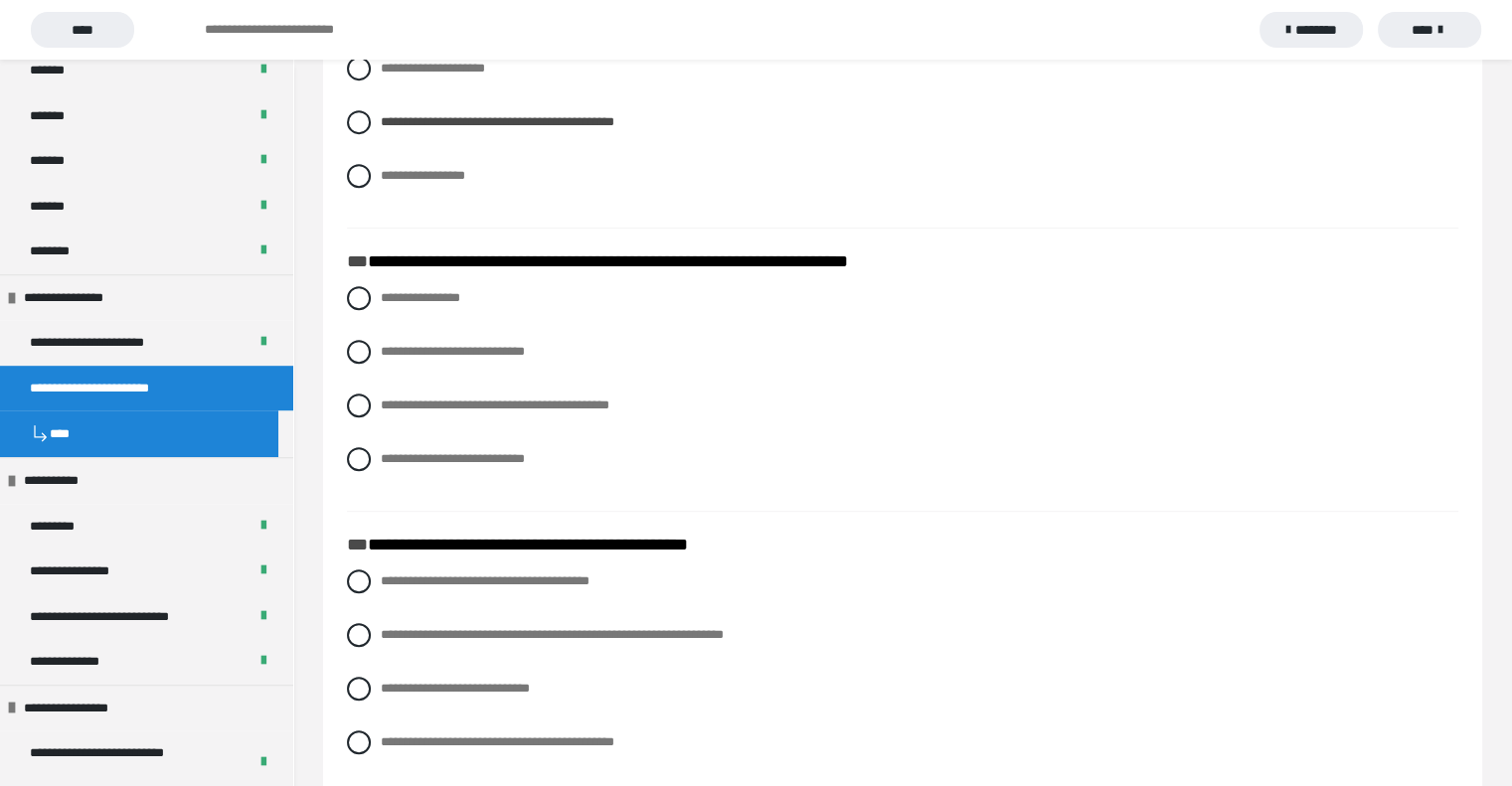 scroll, scrollTop: 994, scrollLeft: 0, axis: vertical 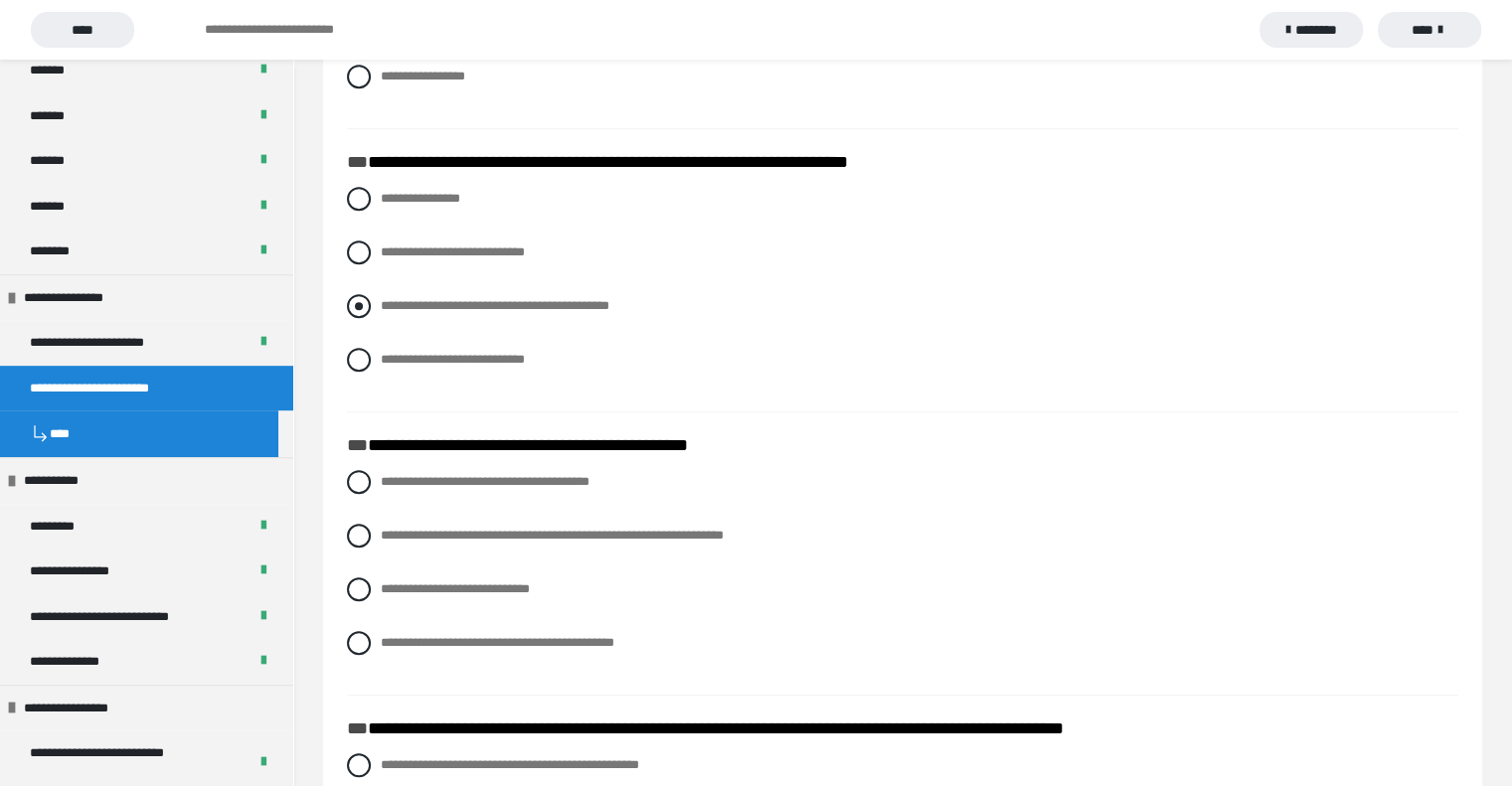 click on "**********" at bounding box center (495, 305) 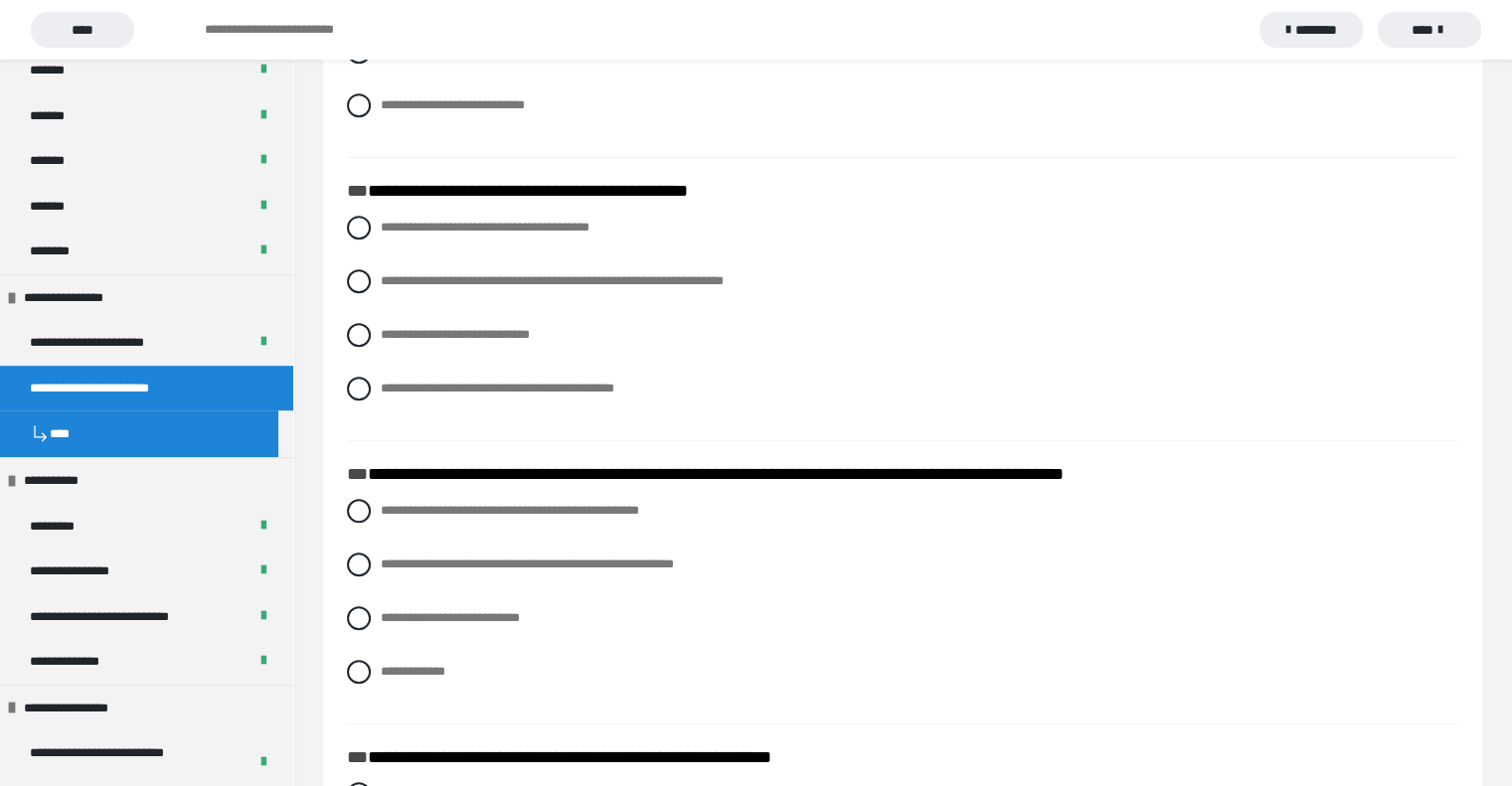 scroll, scrollTop: 1292, scrollLeft: 0, axis: vertical 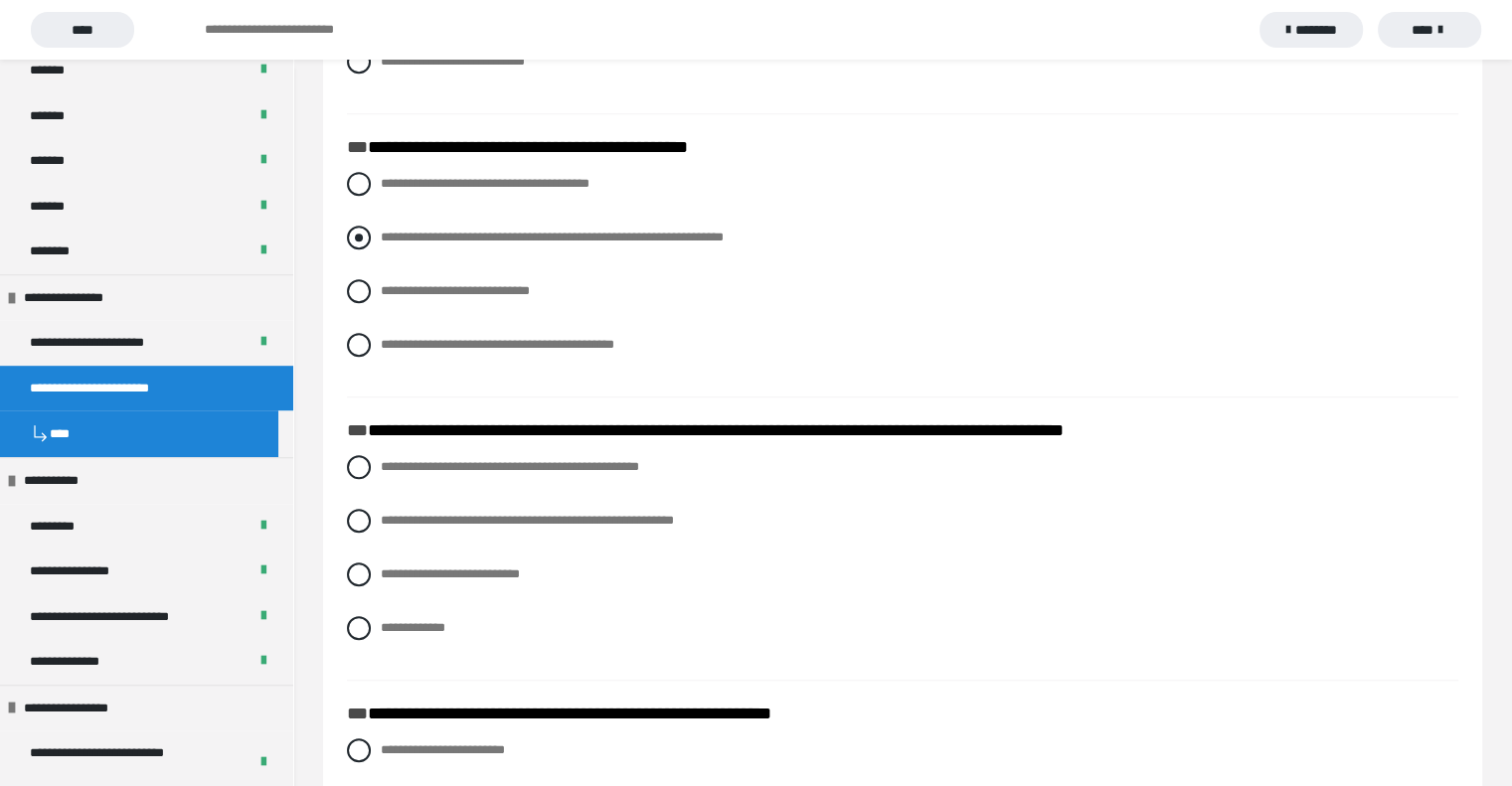 click on "**********" at bounding box center [552, 236] 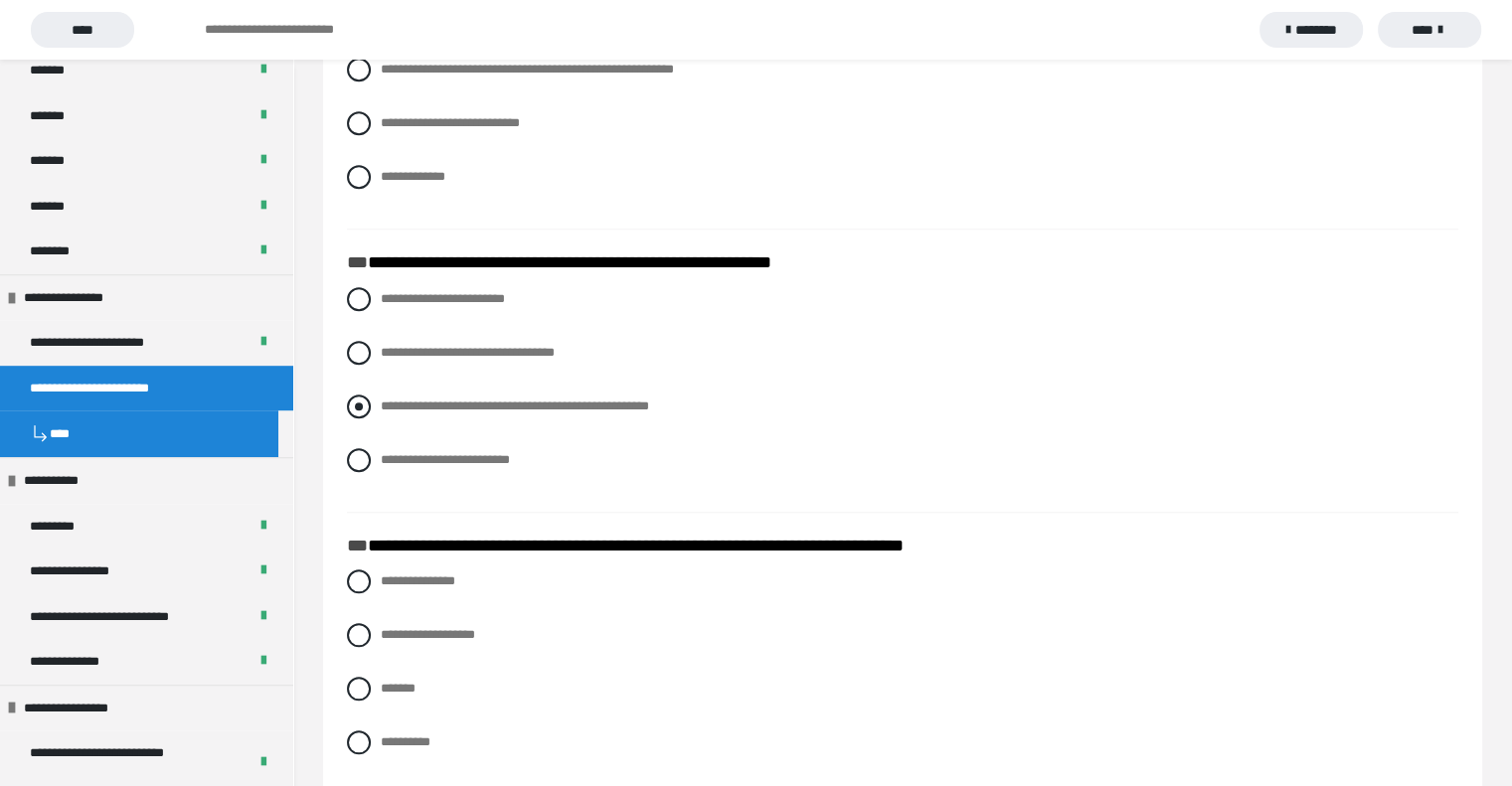 scroll, scrollTop: 1789, scrollLeft: 0, axis: vertical 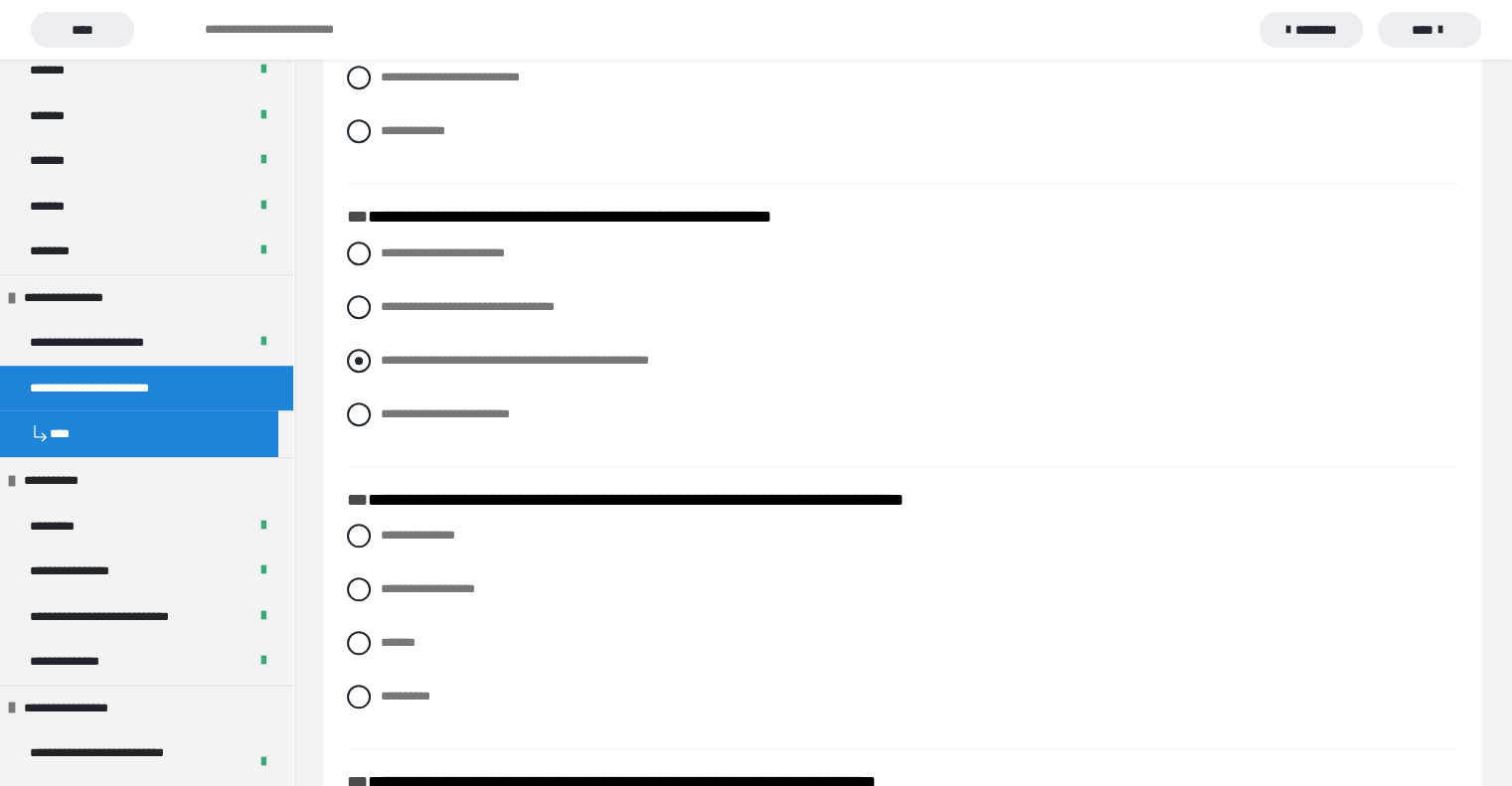 click on "**********" at bounding box center [515, 360] 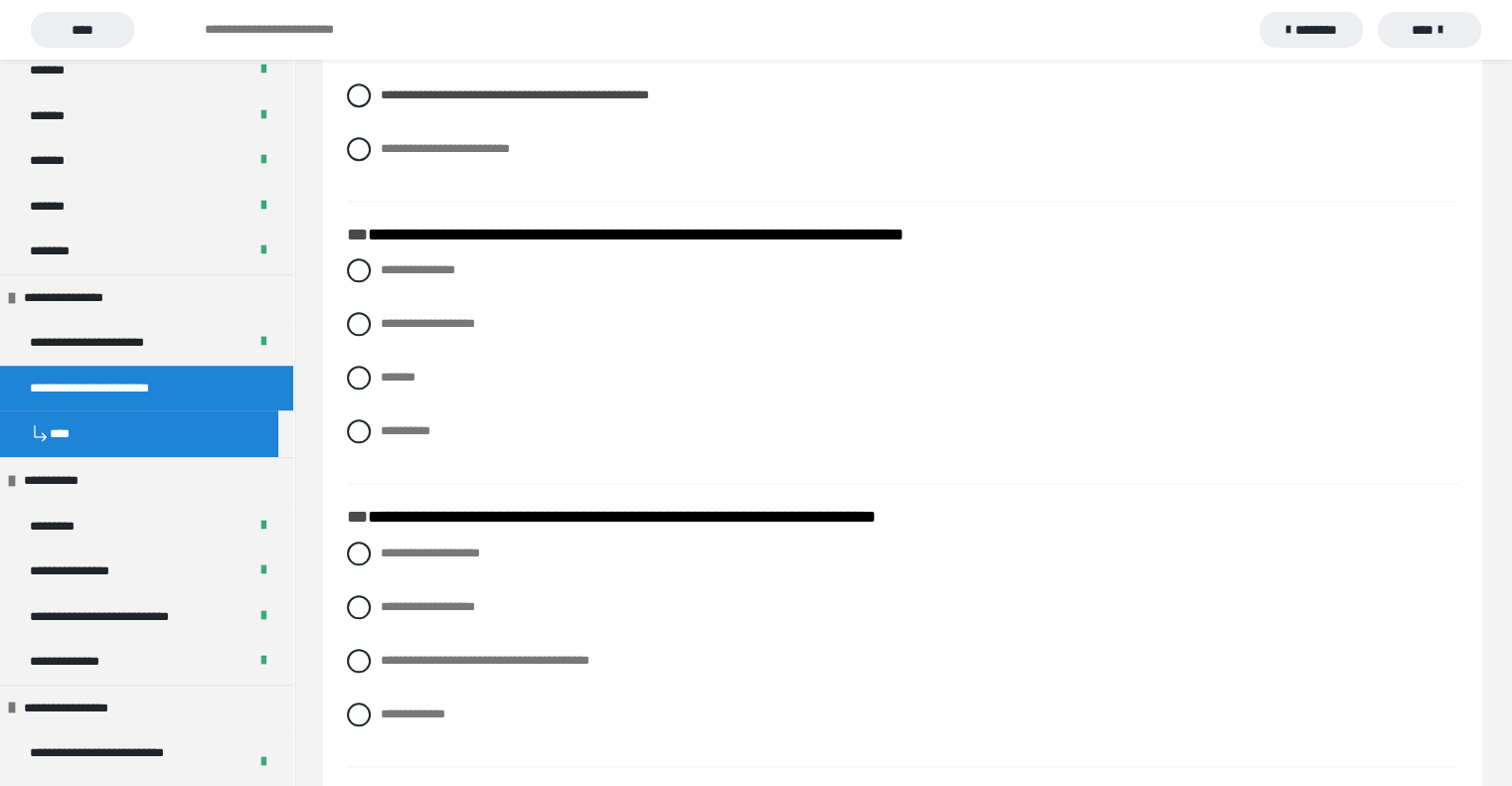 scroll, scrollTop: 2087, scrollLeft: 0, axis: vertical 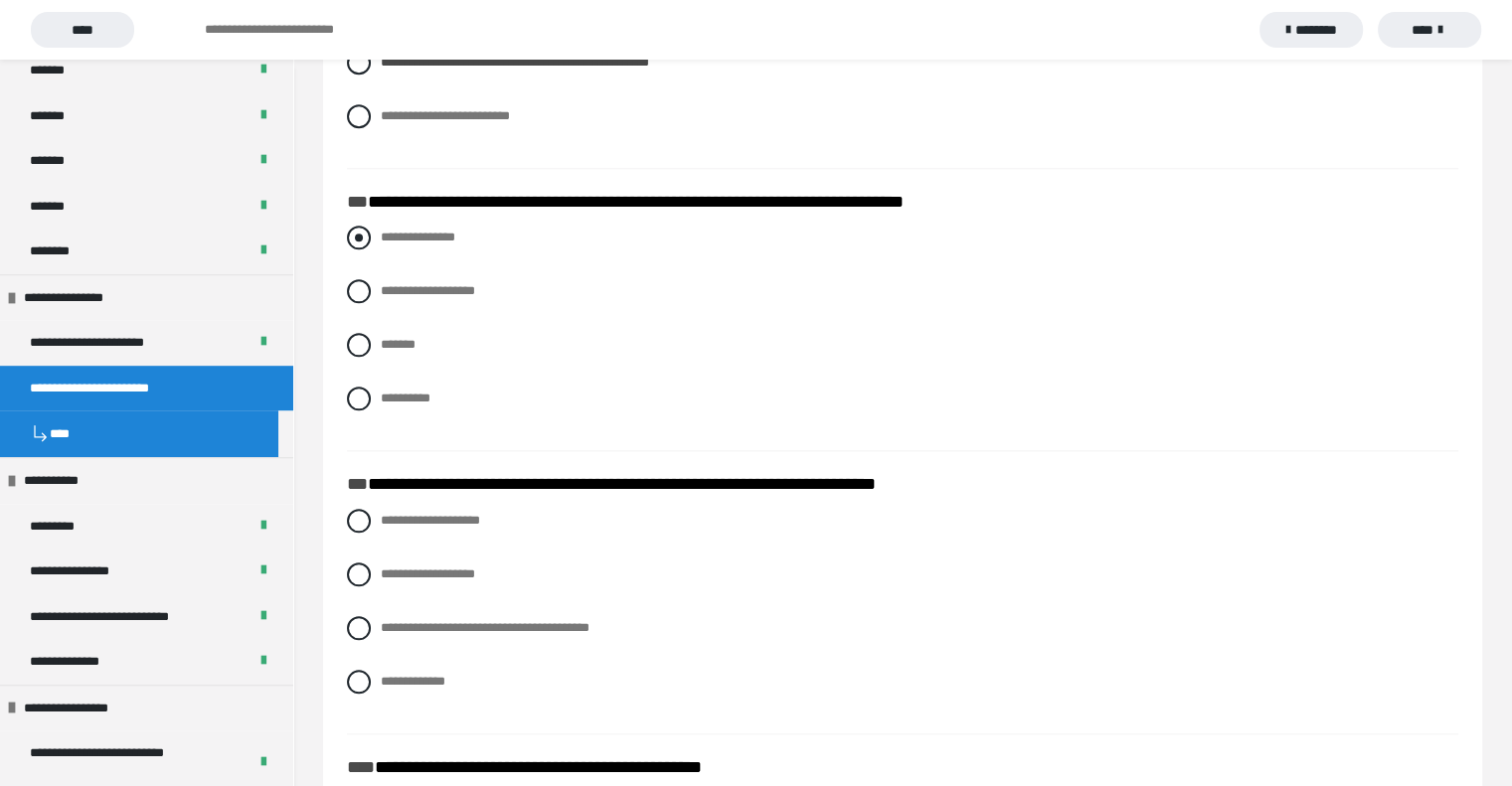 drag, startPoint x: 485, startPoint y: 236, endPoint x: 550, endPoint y: 250, distance: 66.4906 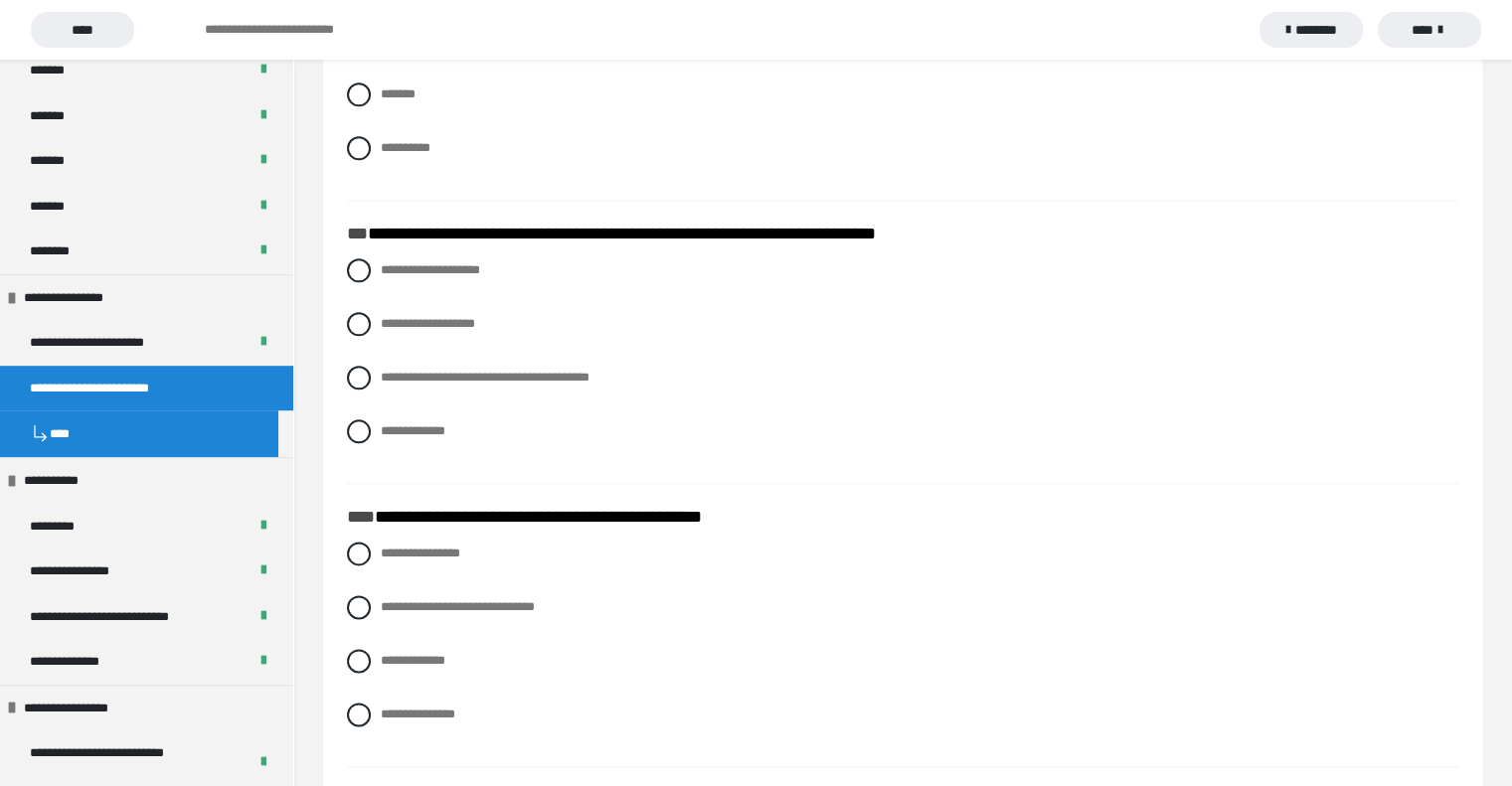 scroll, scrollTop: 2385, scrollLeft: 0, axis: vertical 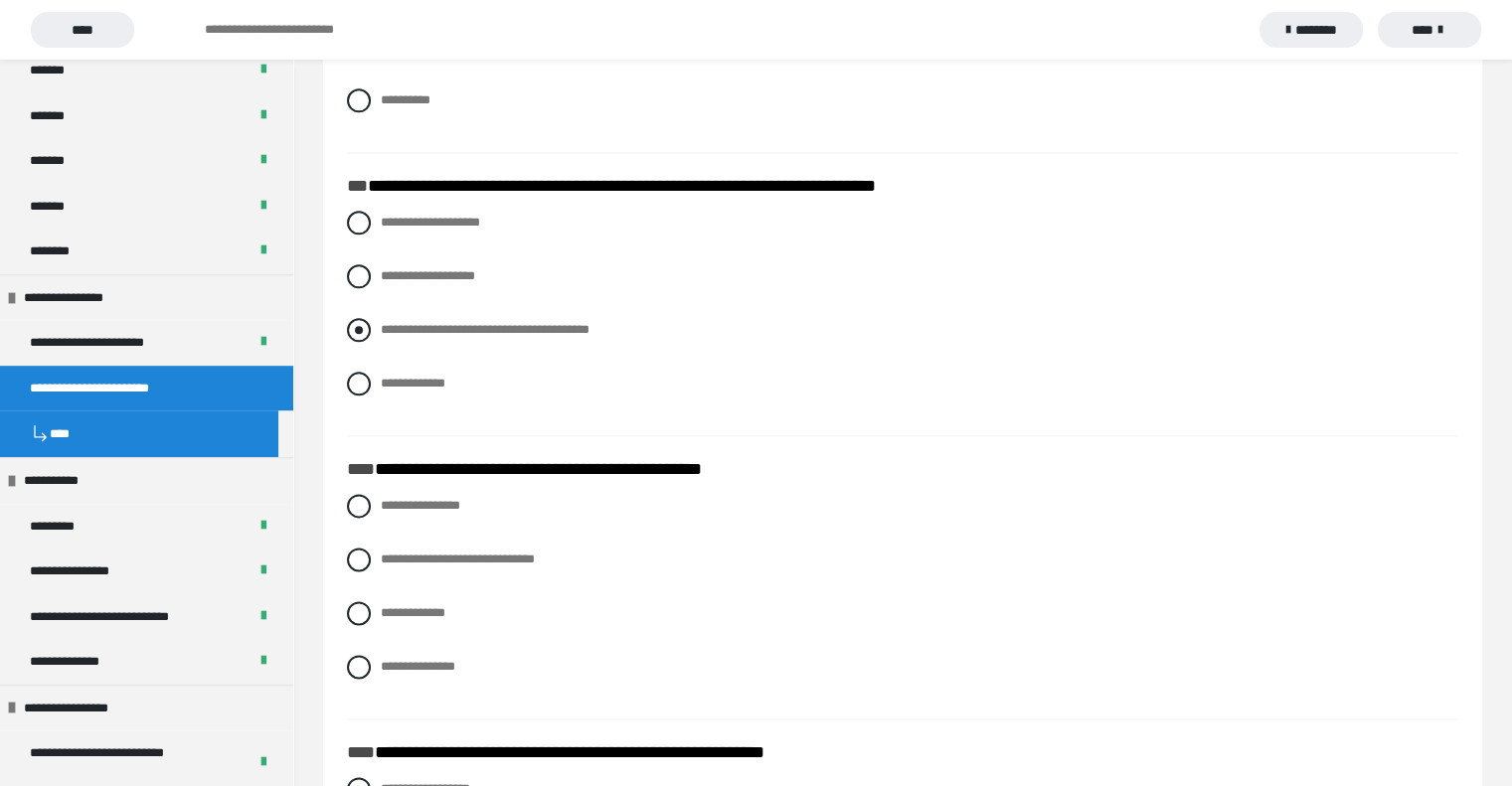 click on "**********" at bounding box center [485, 329] 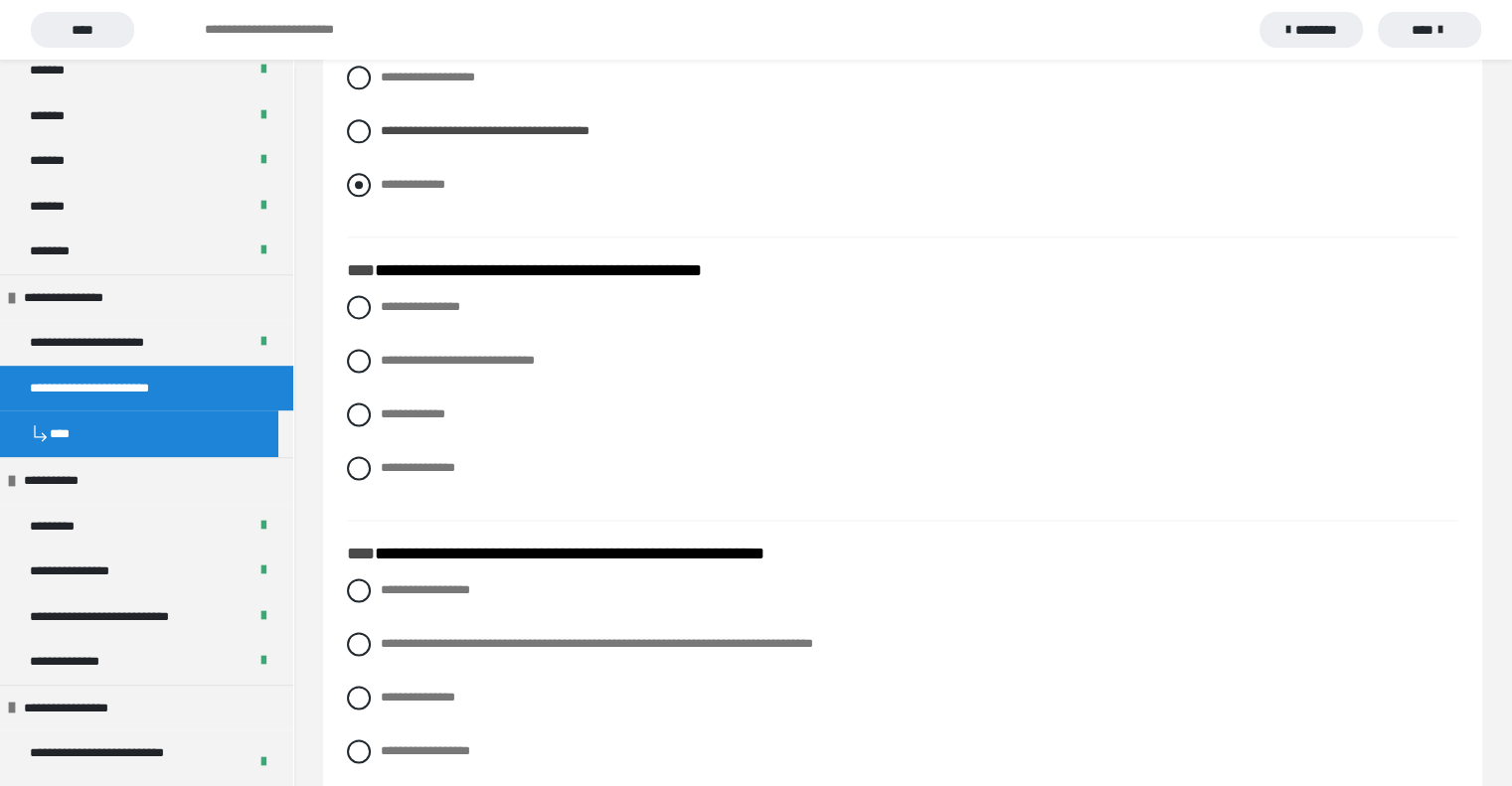 scroll, scrollTop: 2683, scrollLeft: 0, axis: vertical 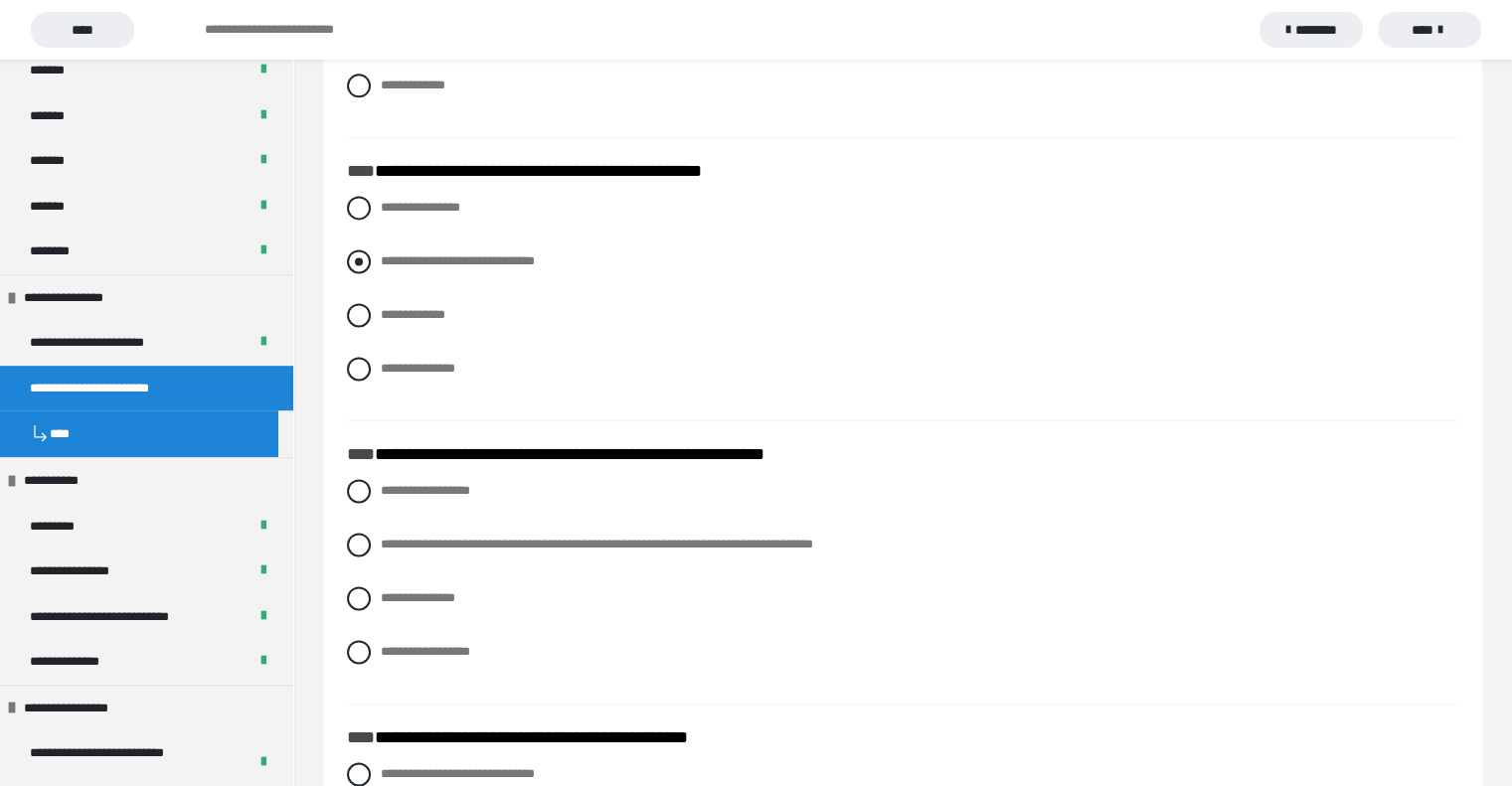 click on "**********" at bounding box center [457, 260] 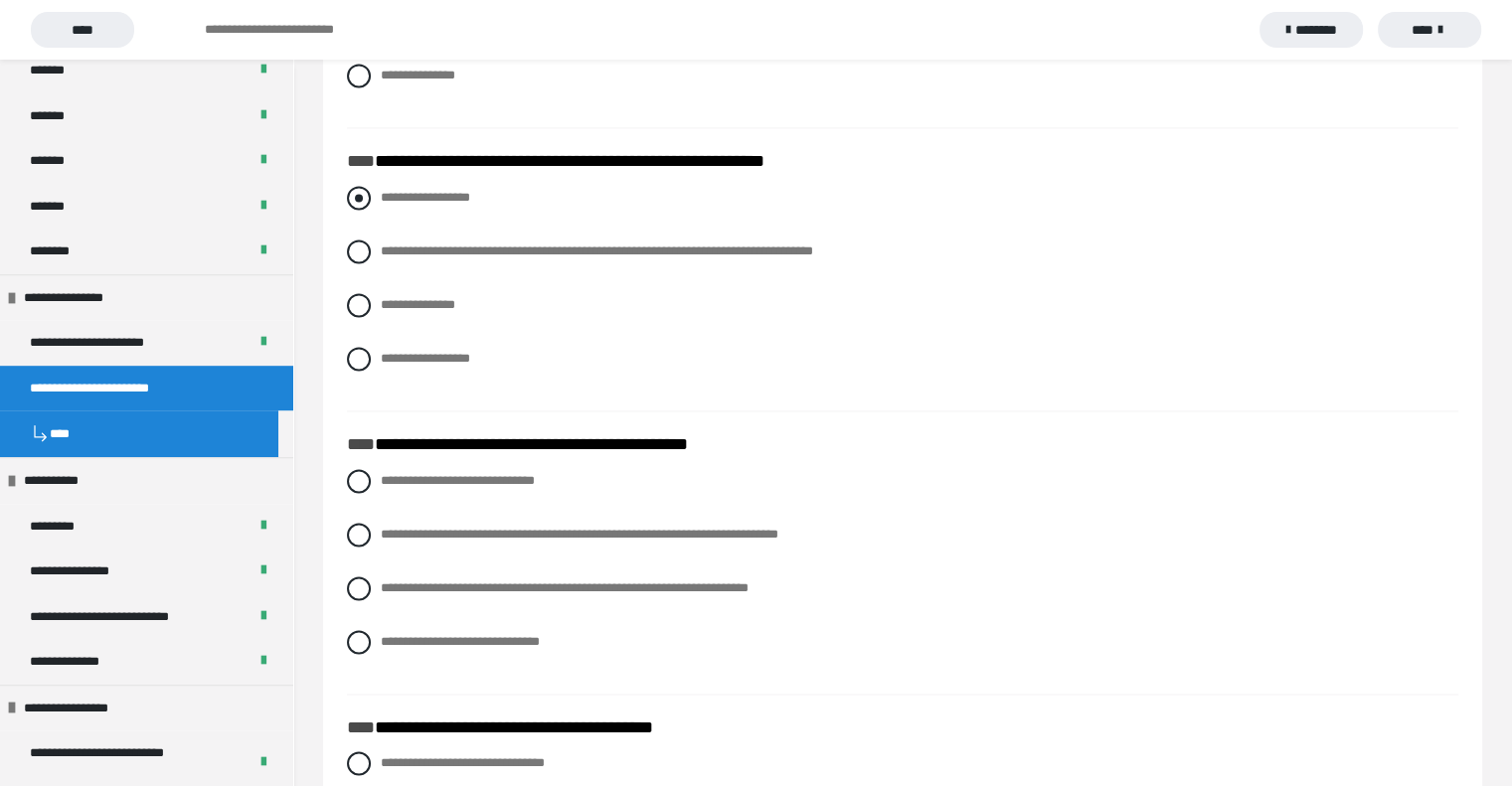 scroll, scrollTop: 2981, scrollLeft: 0, axis: vertical 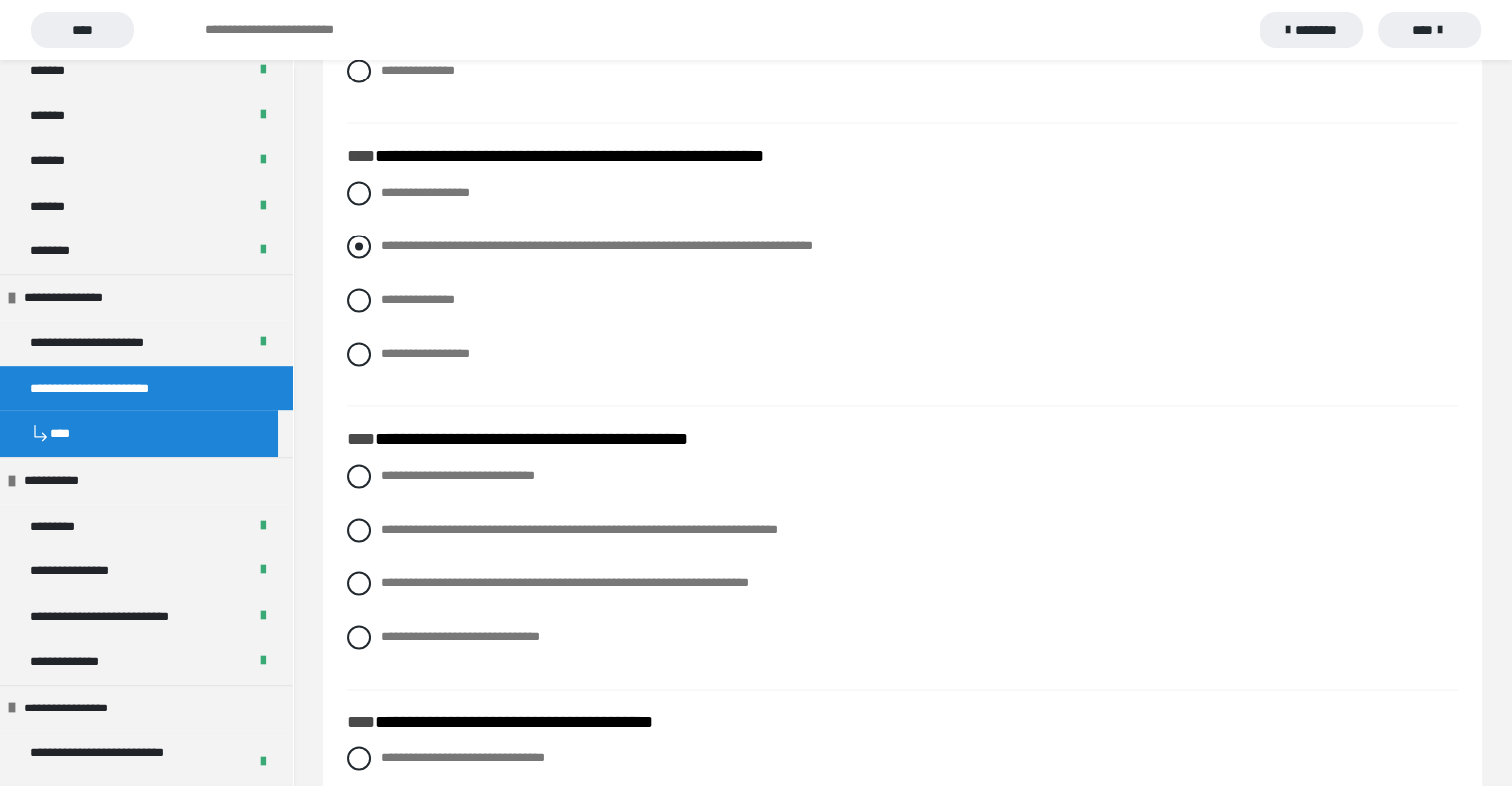 click on "**********" at bounding box center (596, 245) 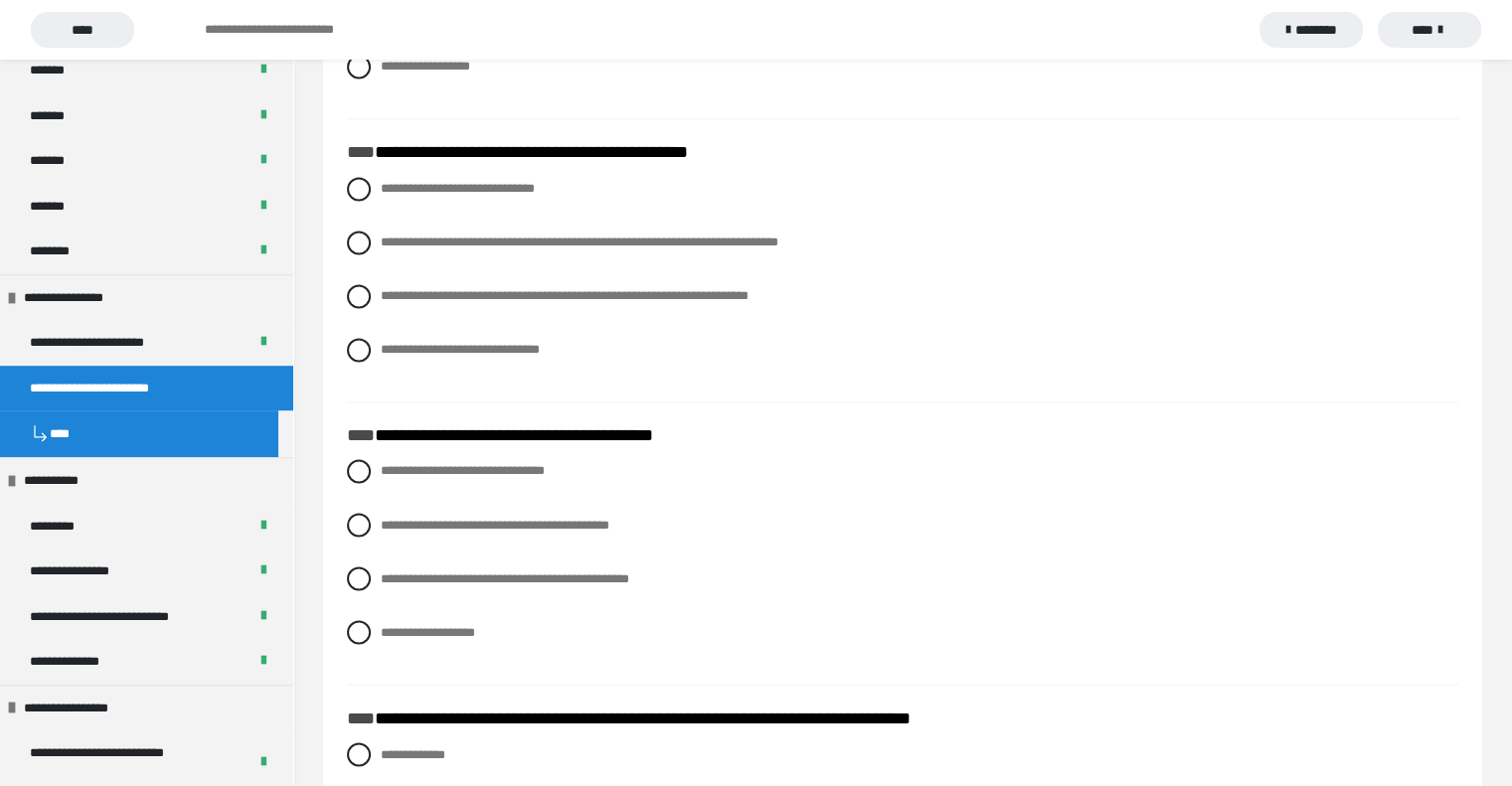 scroll, scrollTop: 3279, scrollLeft: 0, axis: vertical 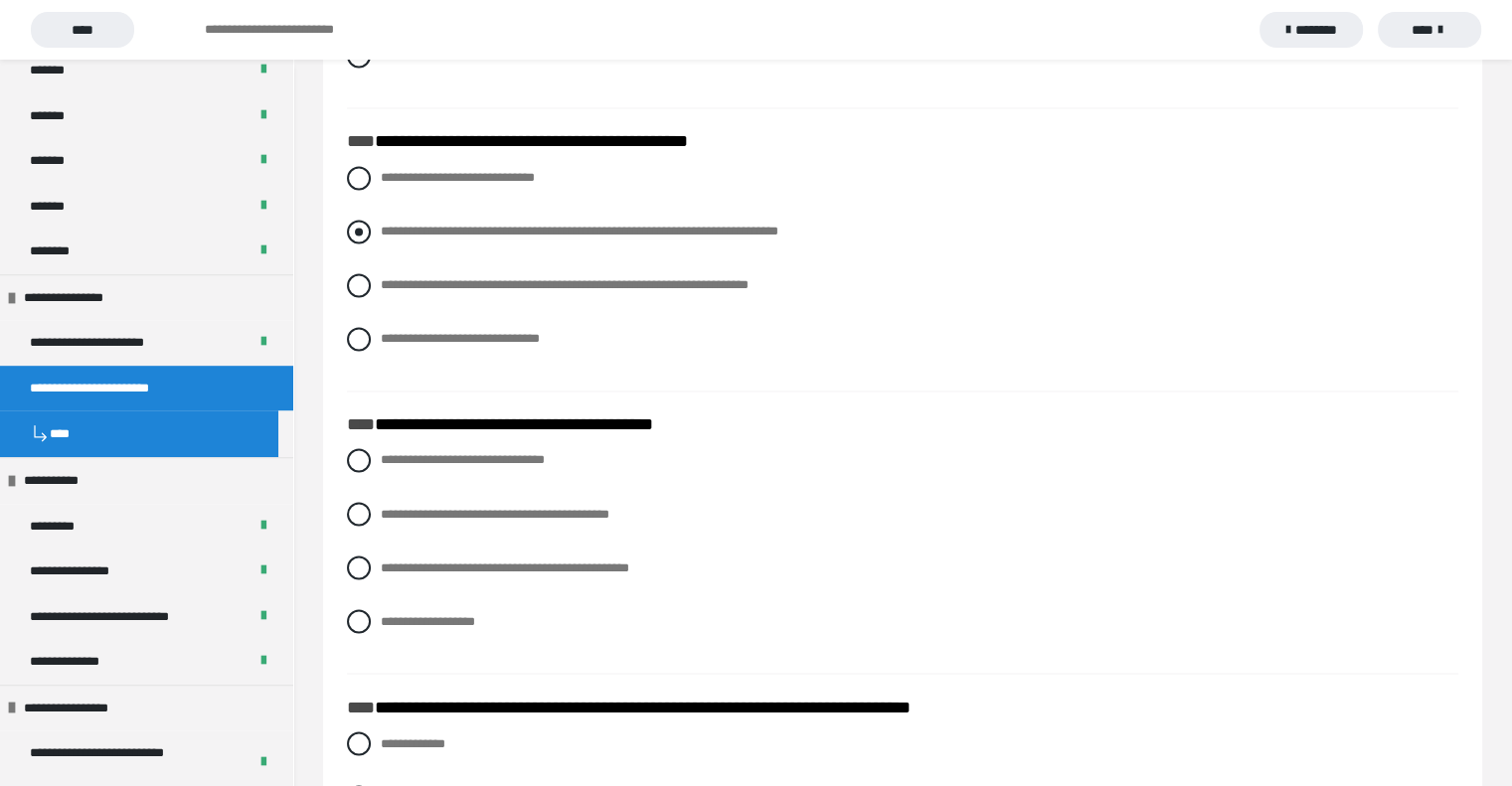 click on "**********" at bounding box center (580, 231) 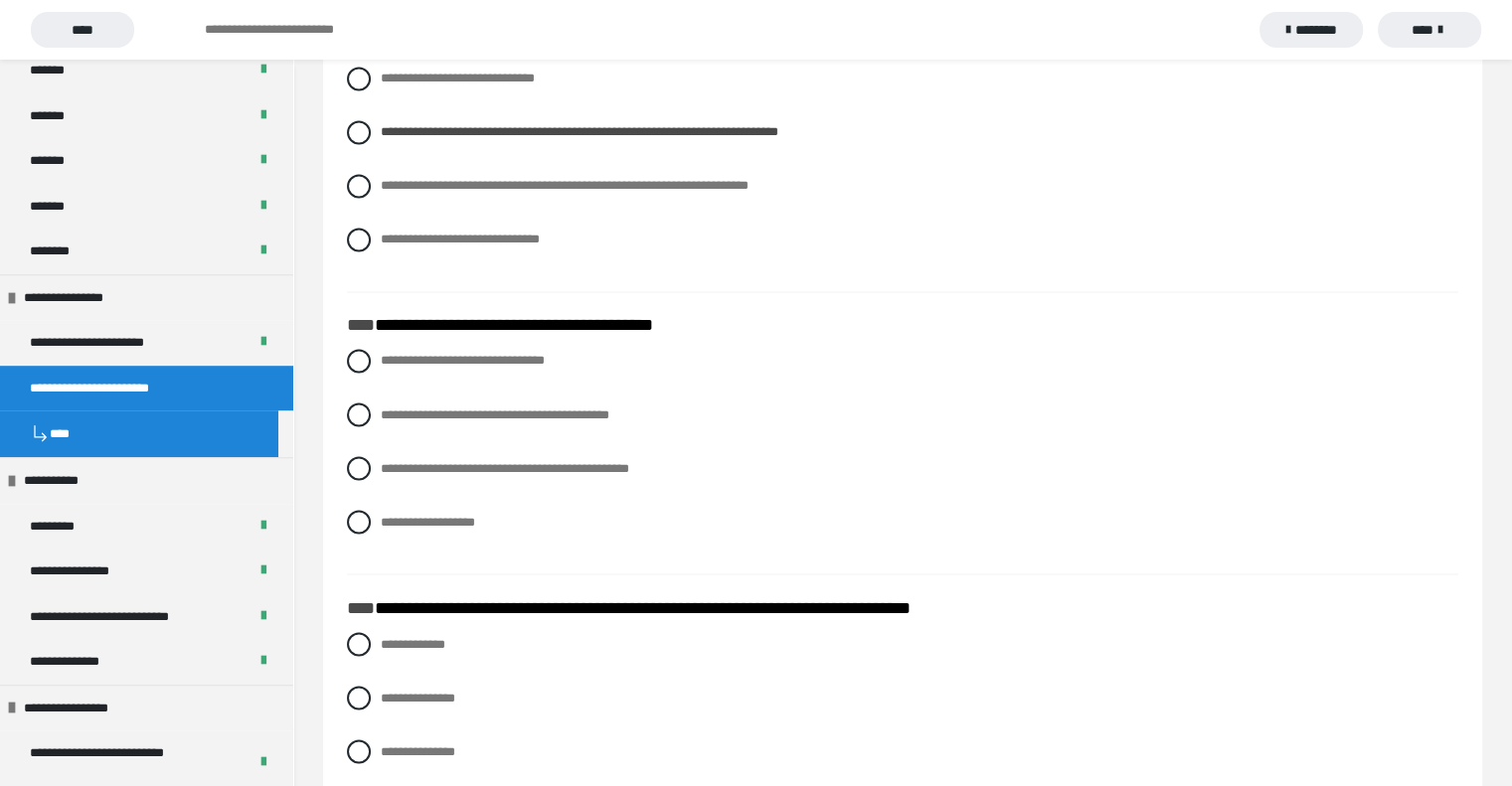 scroll, scrollTop: 3478, scrollLeft: 0, axis: vertical 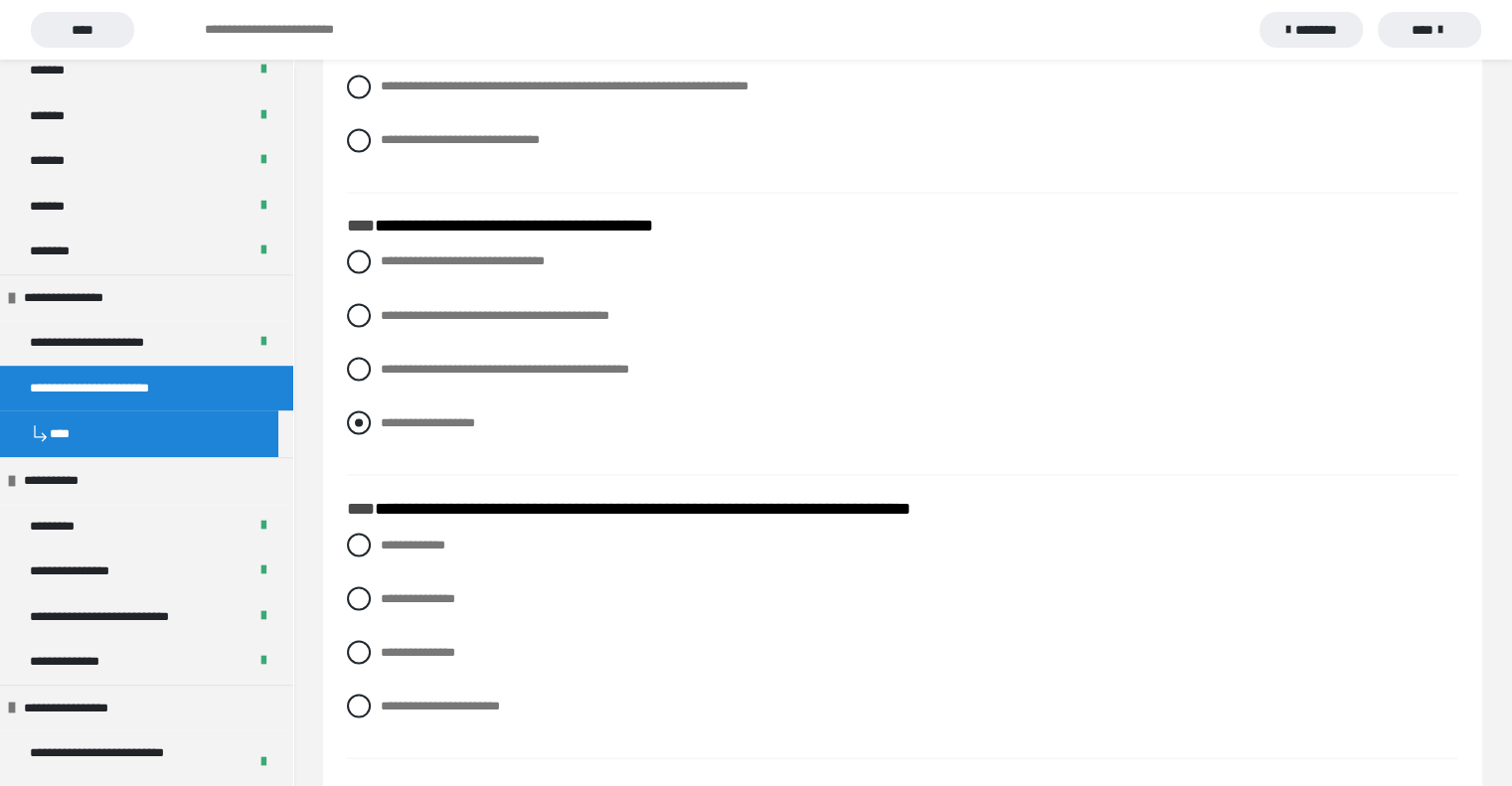 click on "**********" at bounding box center (427, 421) 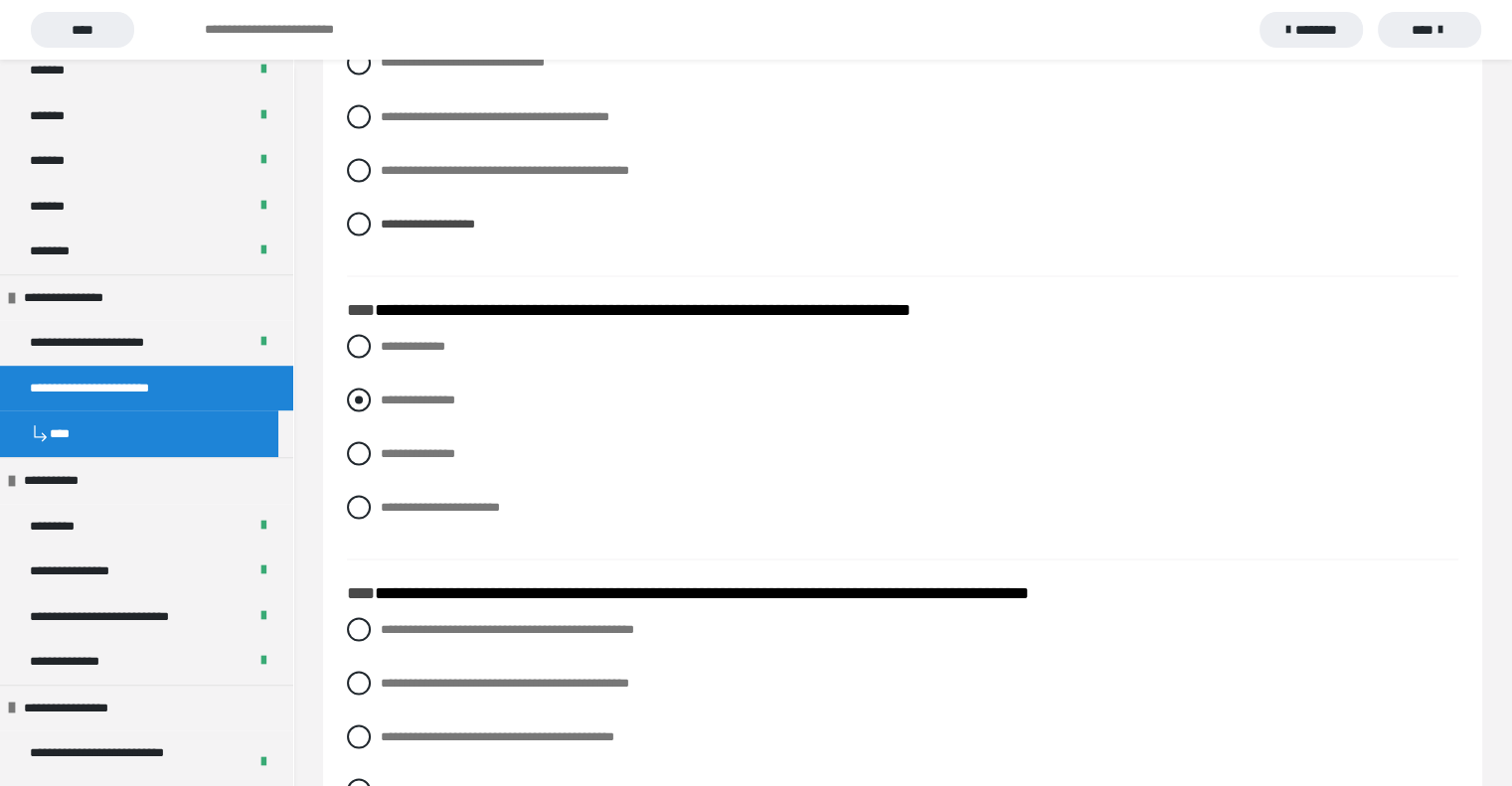 scroll, scrollTop: 3776, scrollLeft: 0, axis: vertical 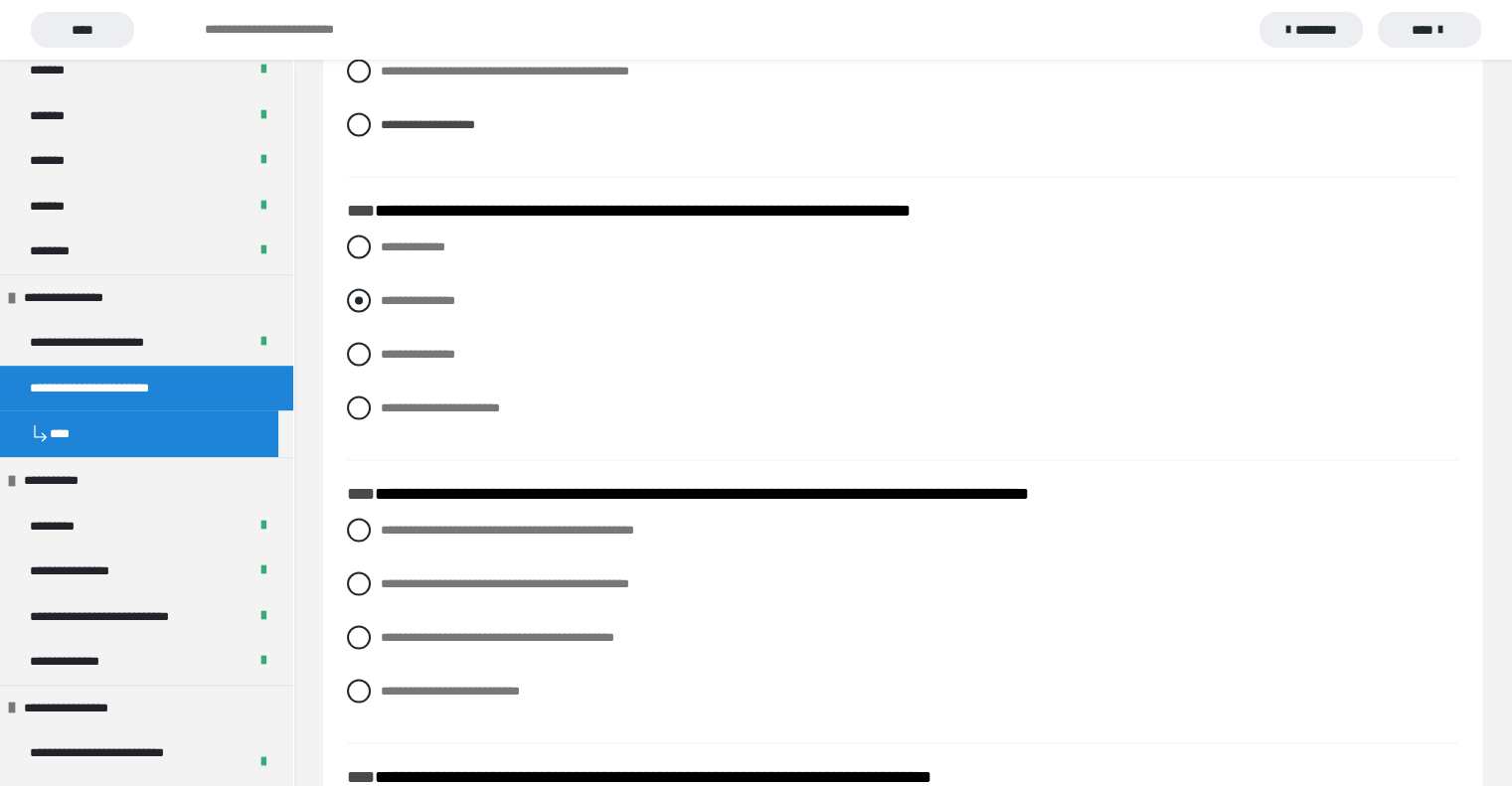 click on "**********" at bounding box center [418, 299] 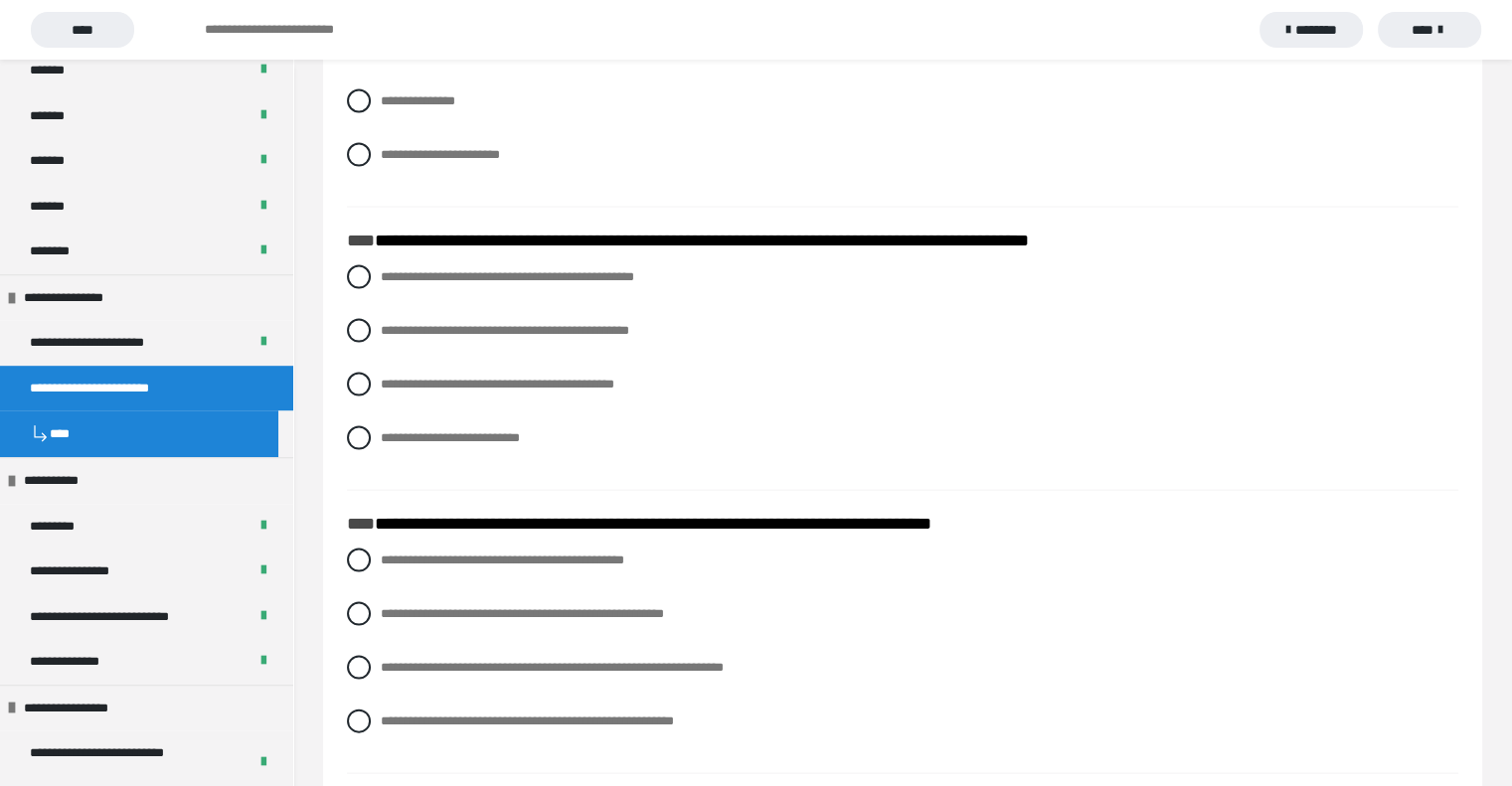 scroll, scrollTop: 4074, scrollLeft: 0, axis: vertical 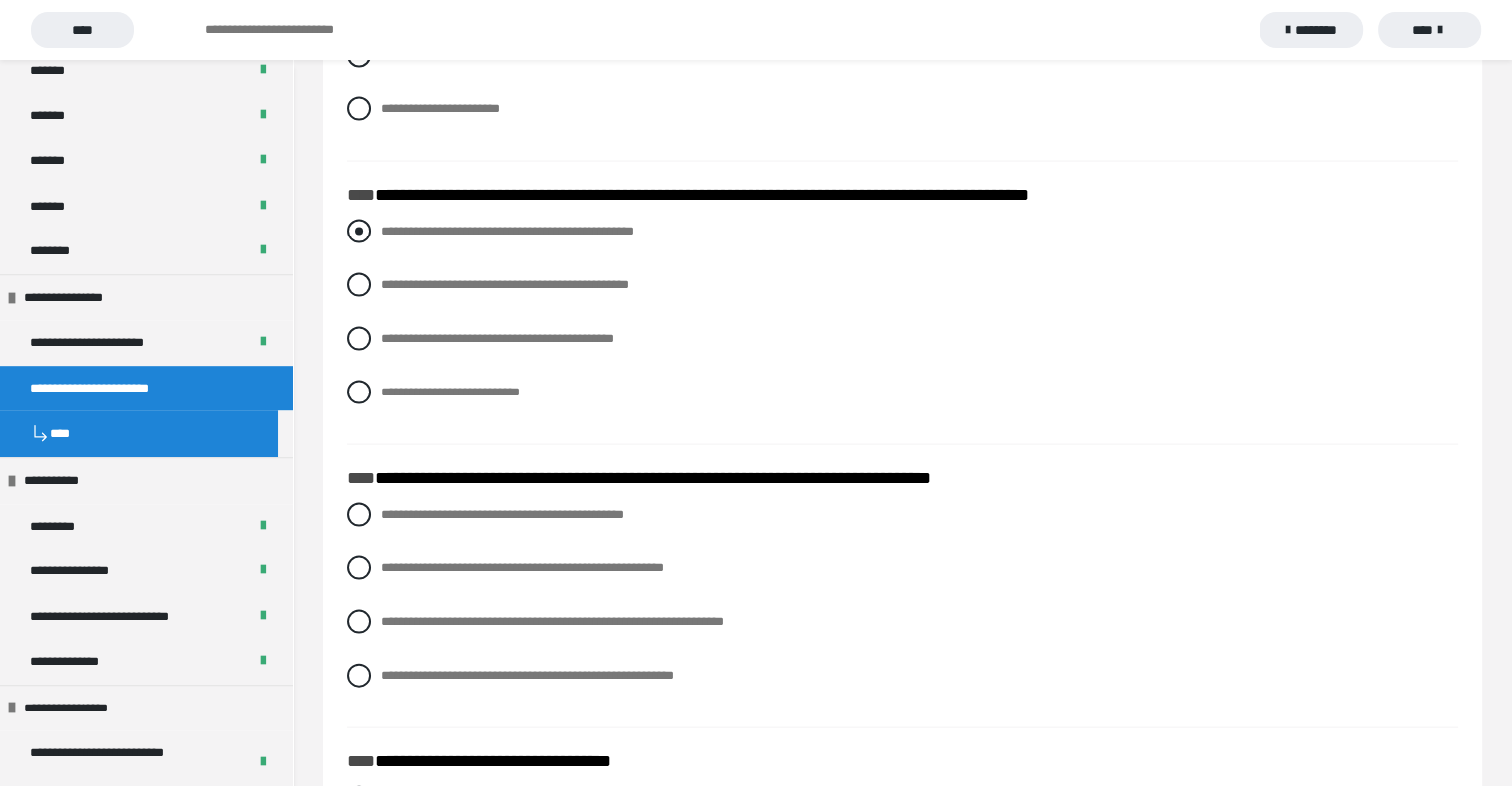 click on "**********" at bounding box center (507, 231) 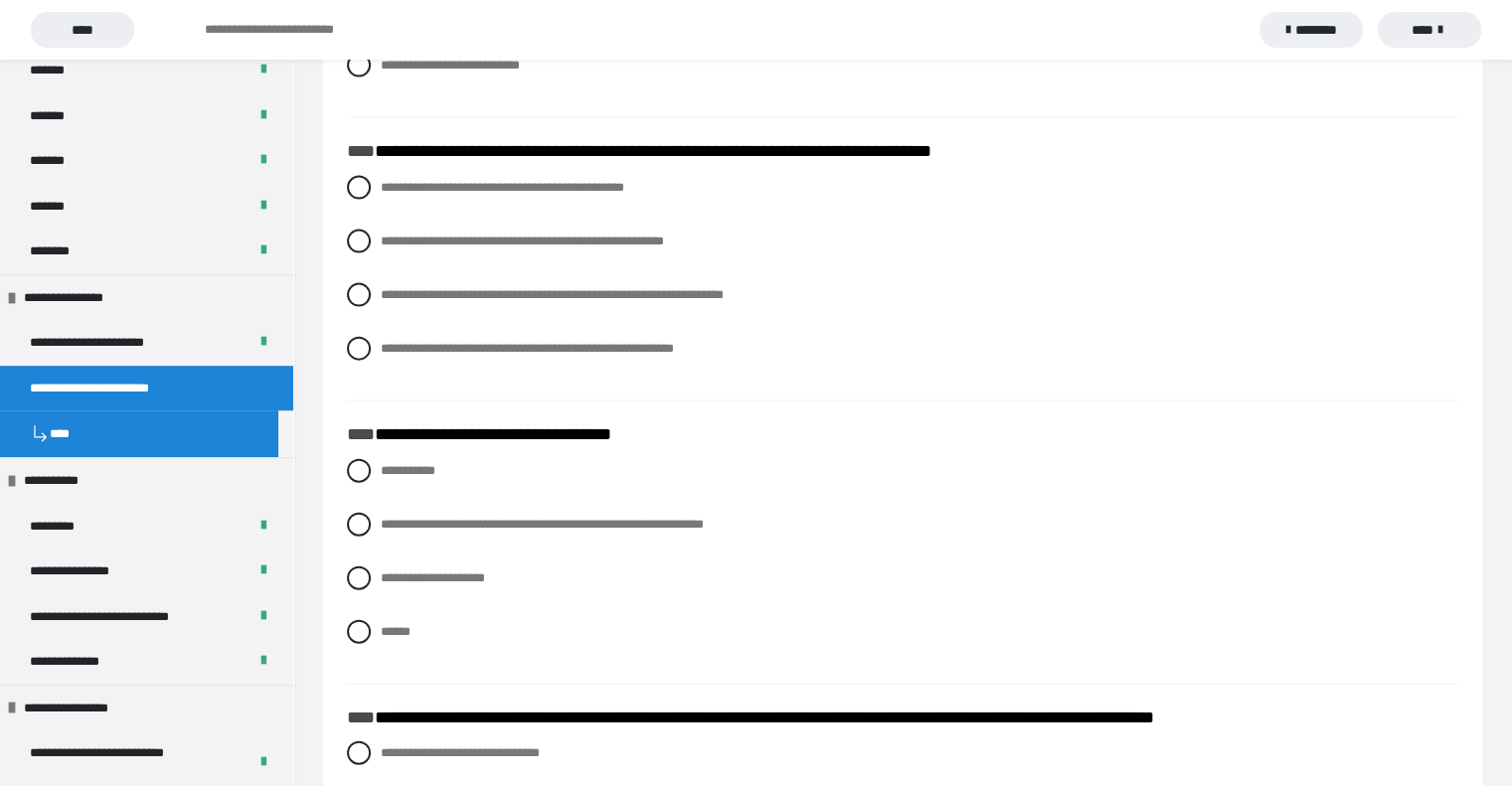 scroll, scrollTop: 4372, scrollLeft: 0, axis: vertical 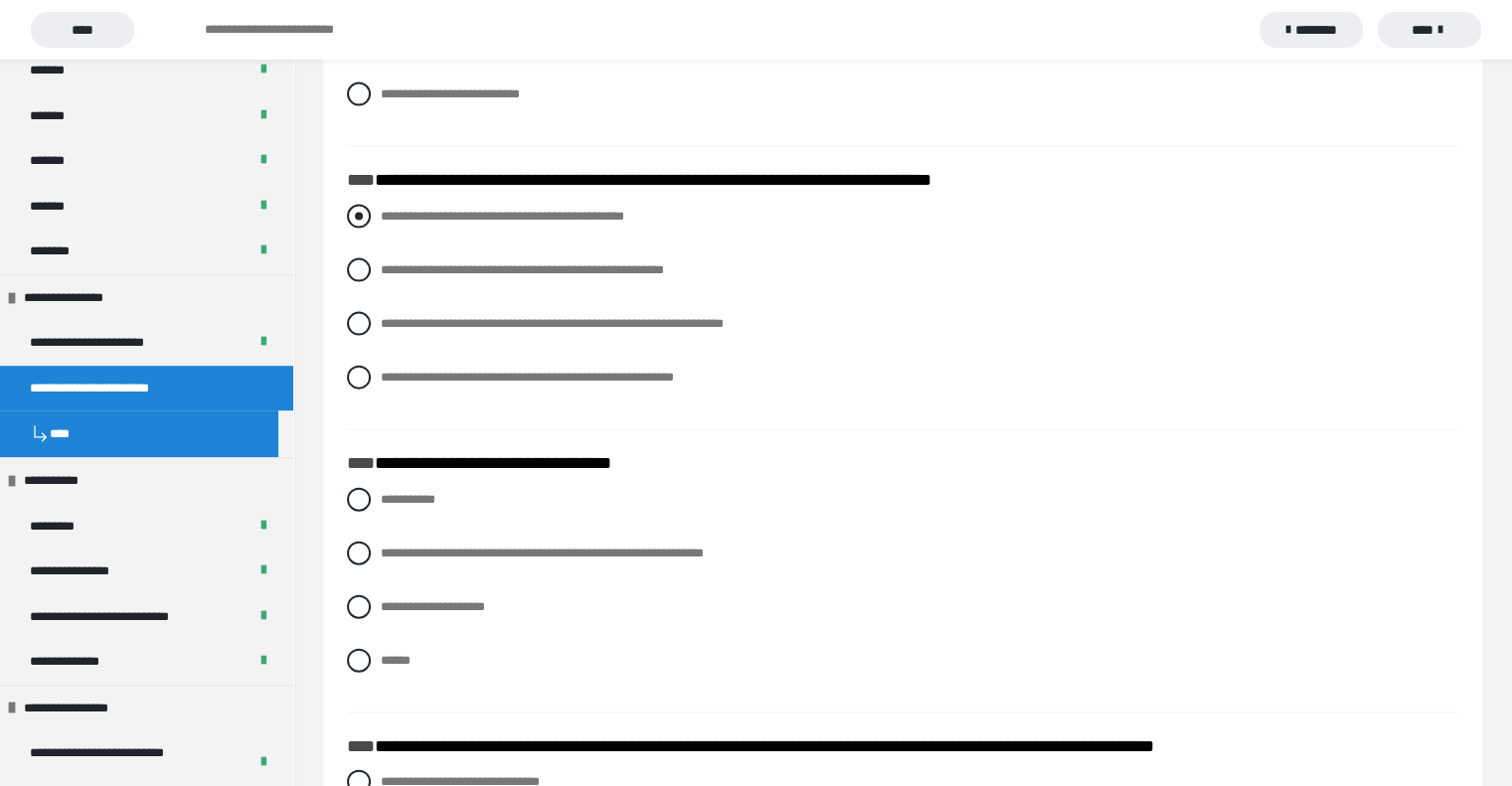 click on "**********" at bounding box center [502, 216] 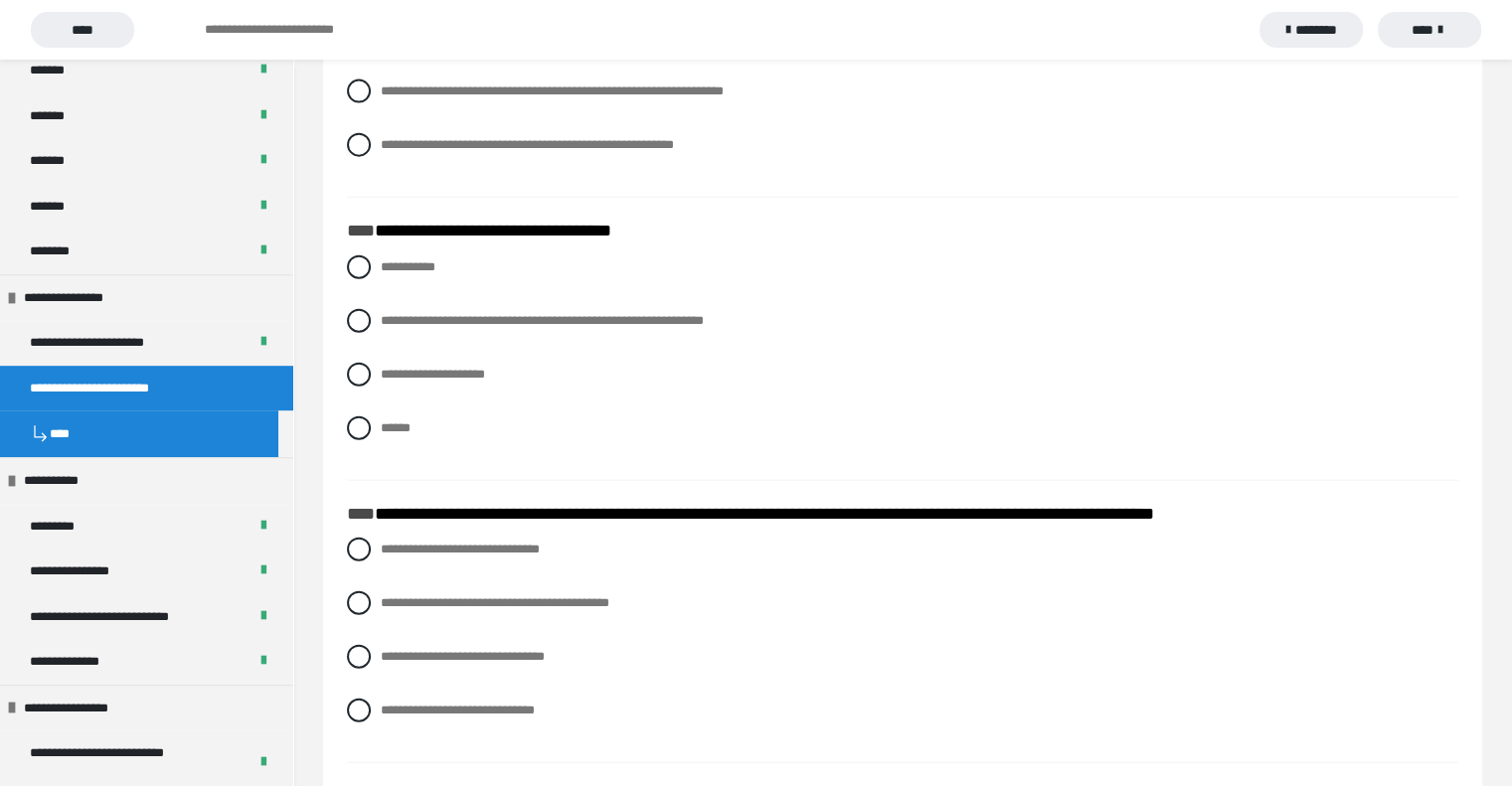 scroll, scrollTop: 4571, scrollLeft: 0, axis: vertical 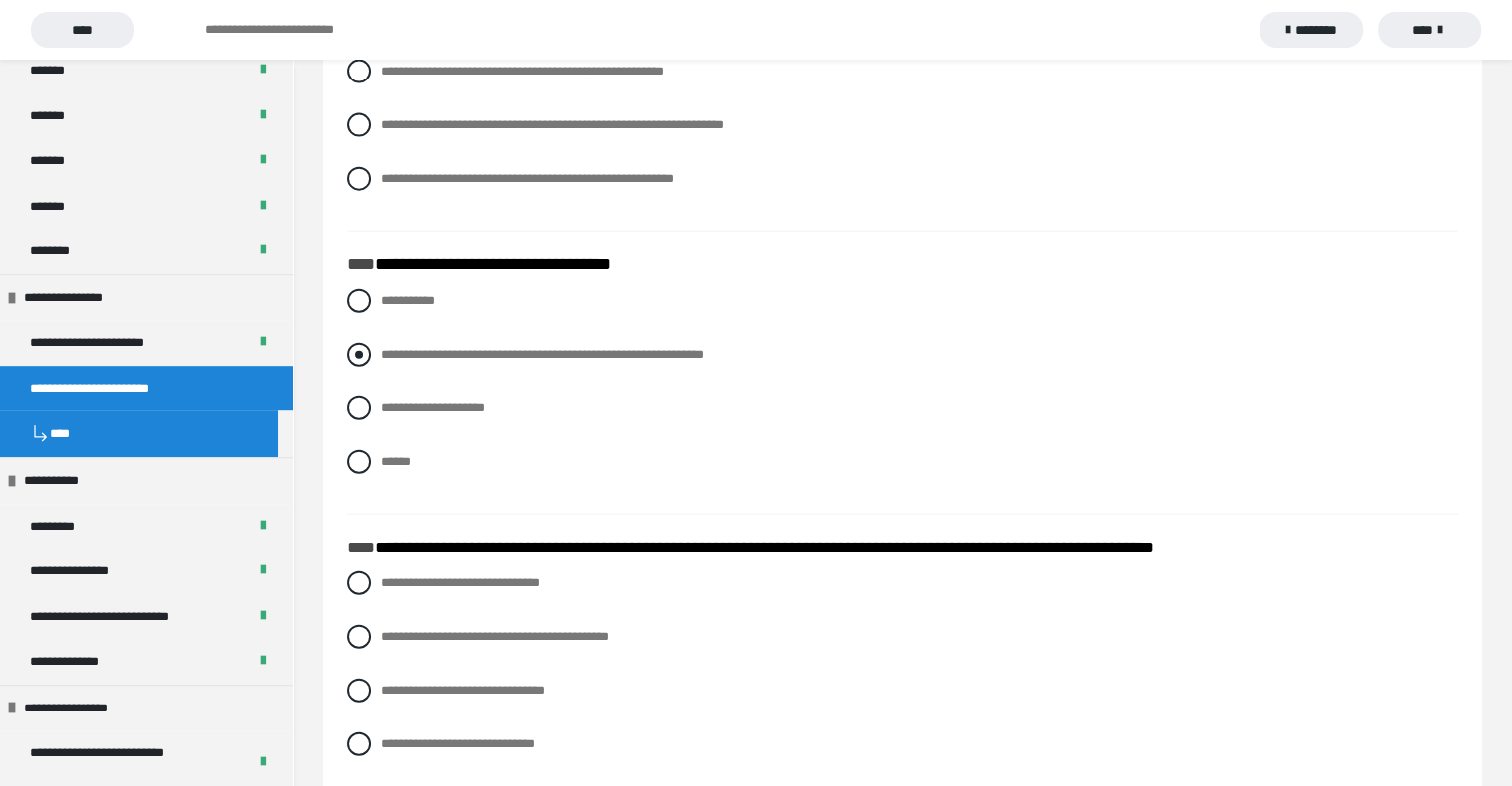 click on "**********" at bounding box center [542, 354] 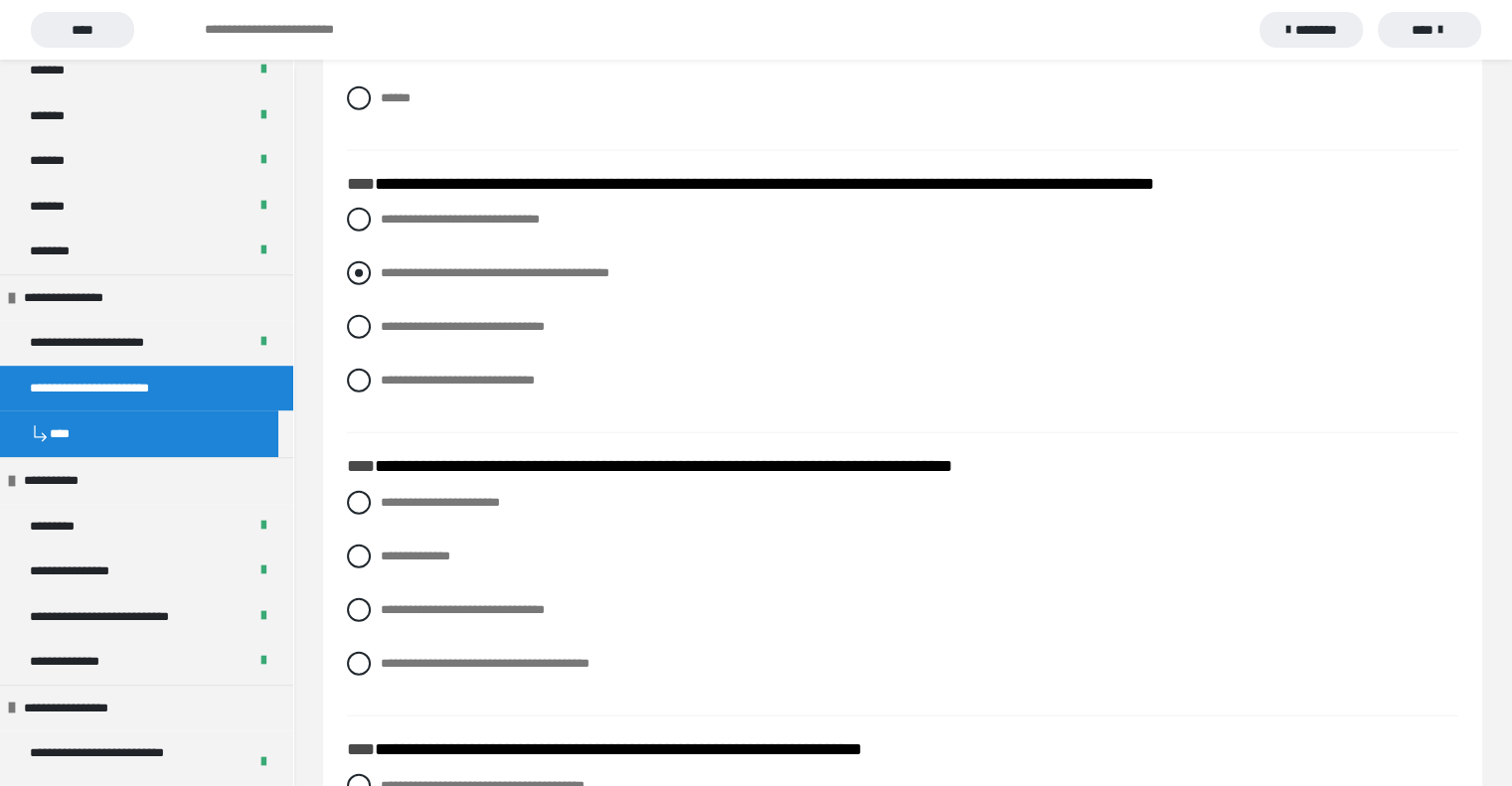 scroll, scrollTop: 4943, scrollLeft: 0, axis: vertical 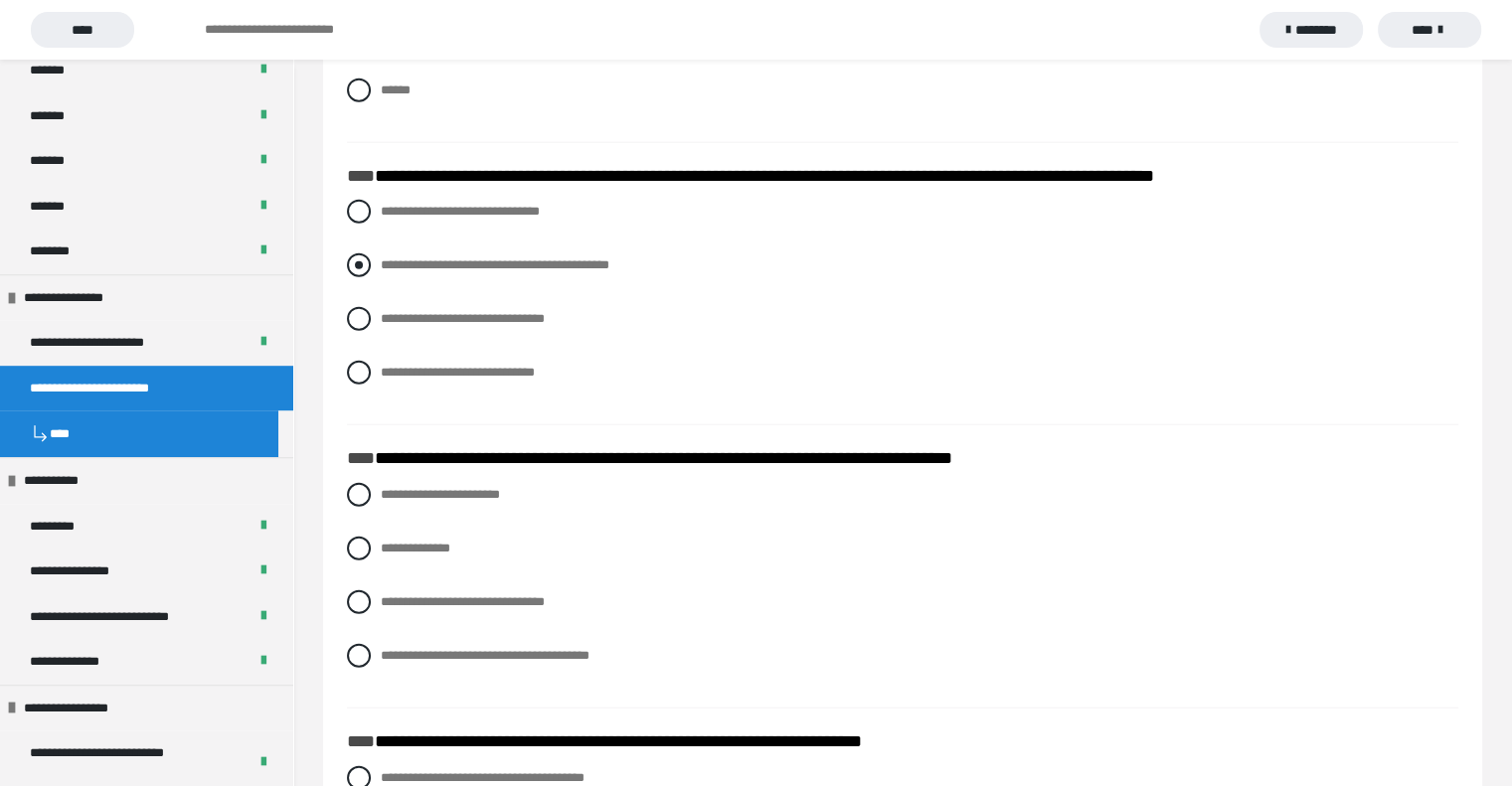 click on "**********" at bounding box center [495, 264] 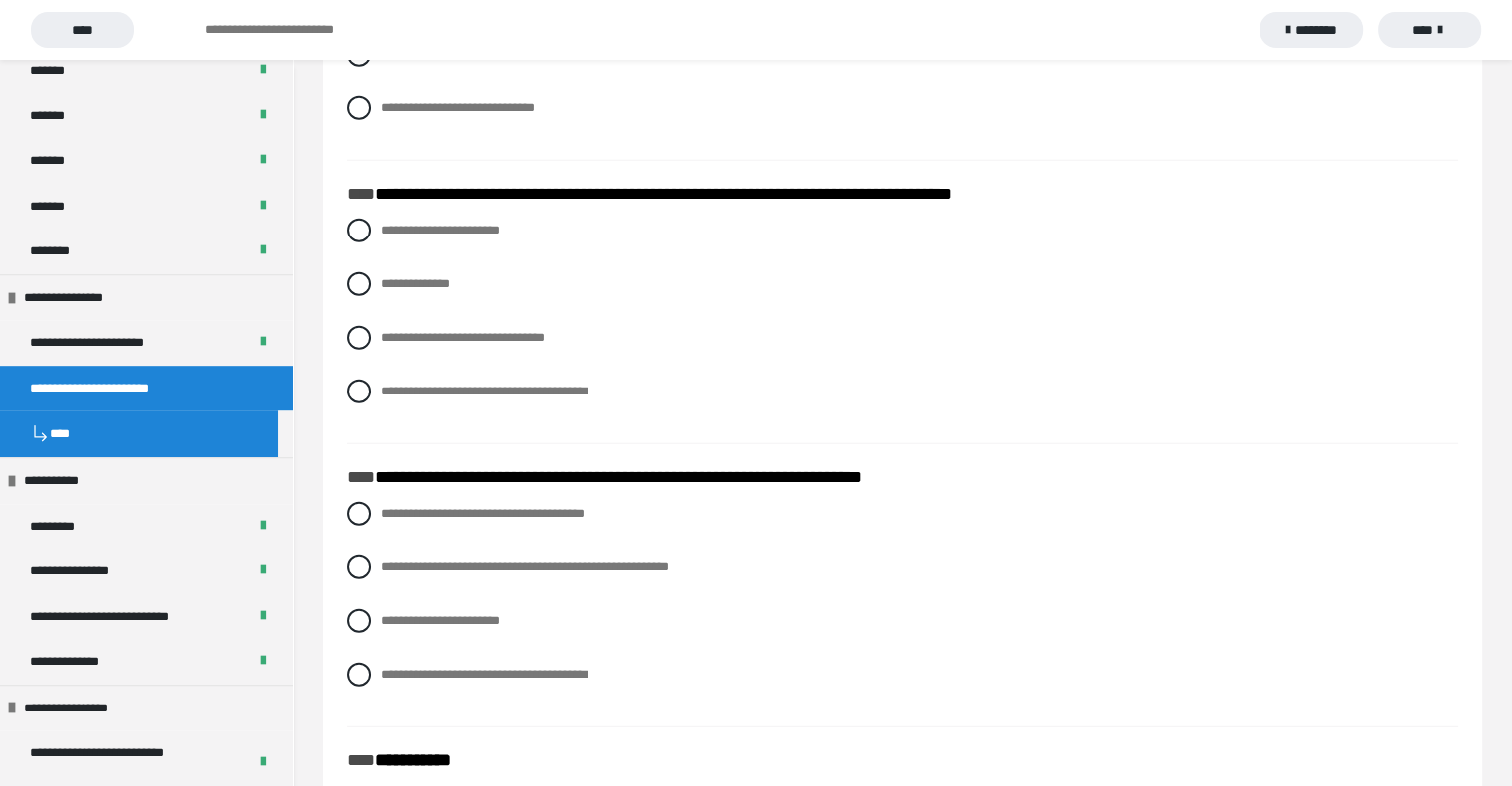 scroll, scrollTop: 5241, scrollLeft: 0, axis: vertical 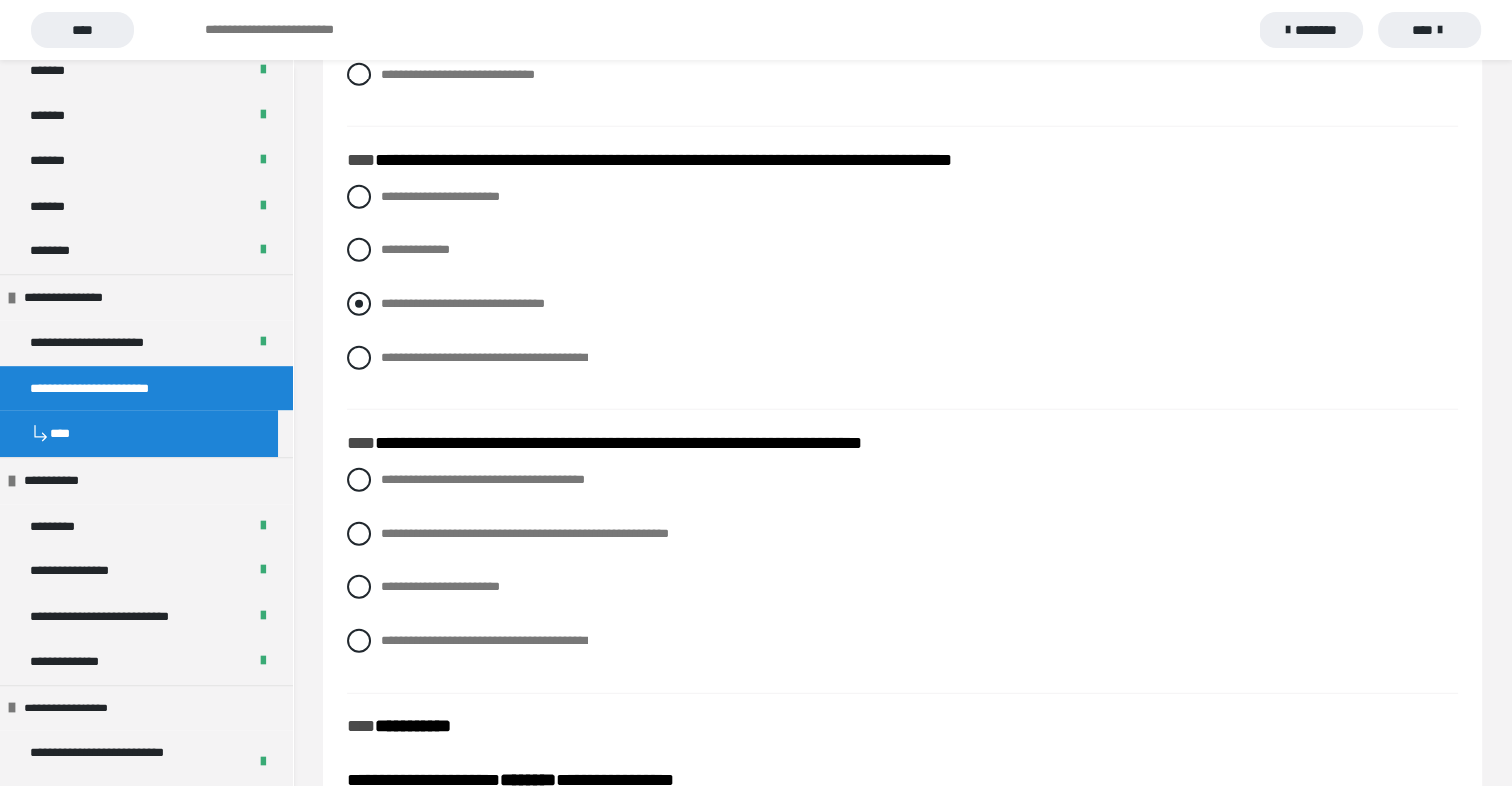 click on "**********" at bounding box center [462, 303] 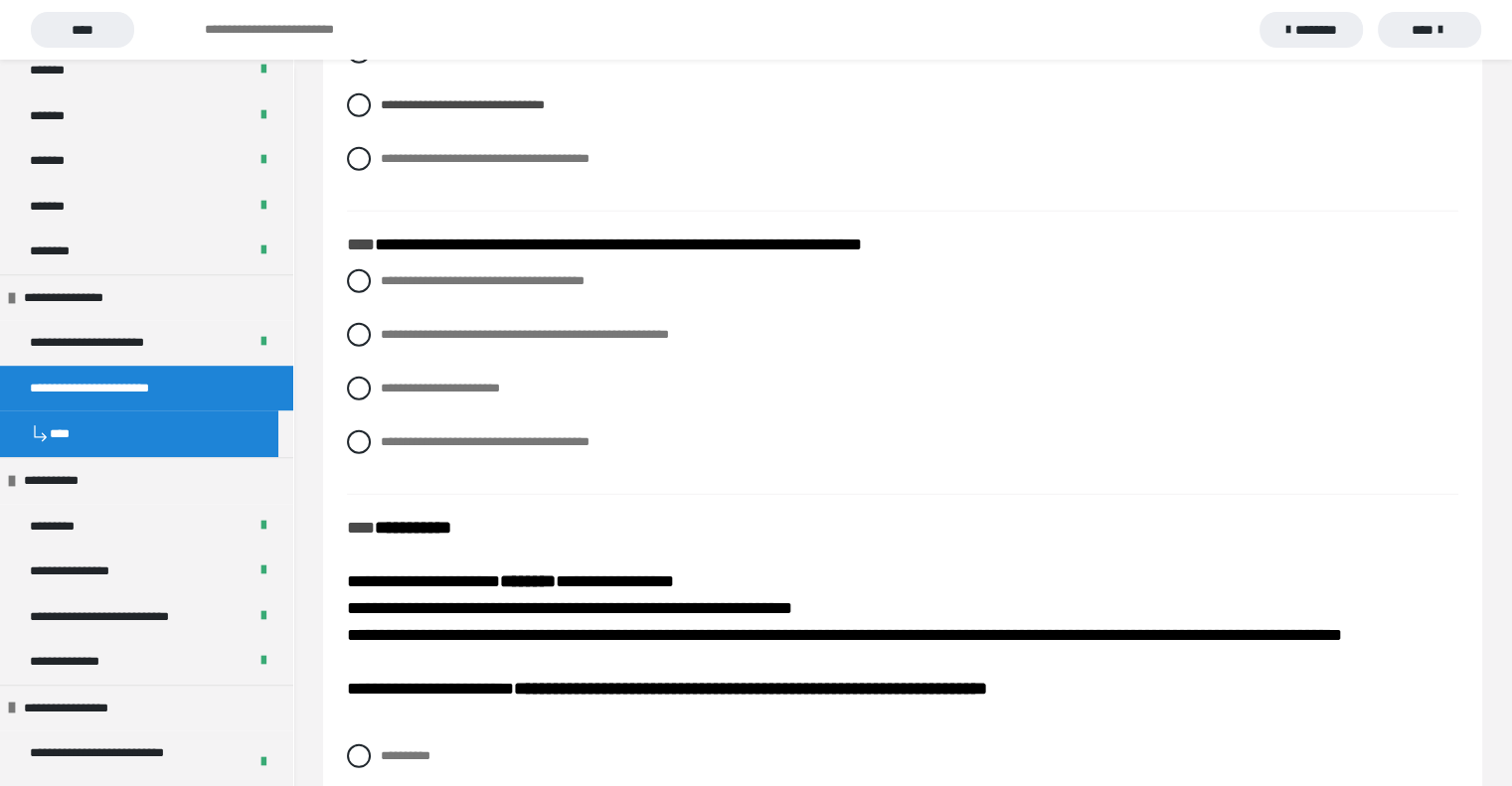 scroll, scrollTop: 5539, scrollLeft: 0, axis: vertical 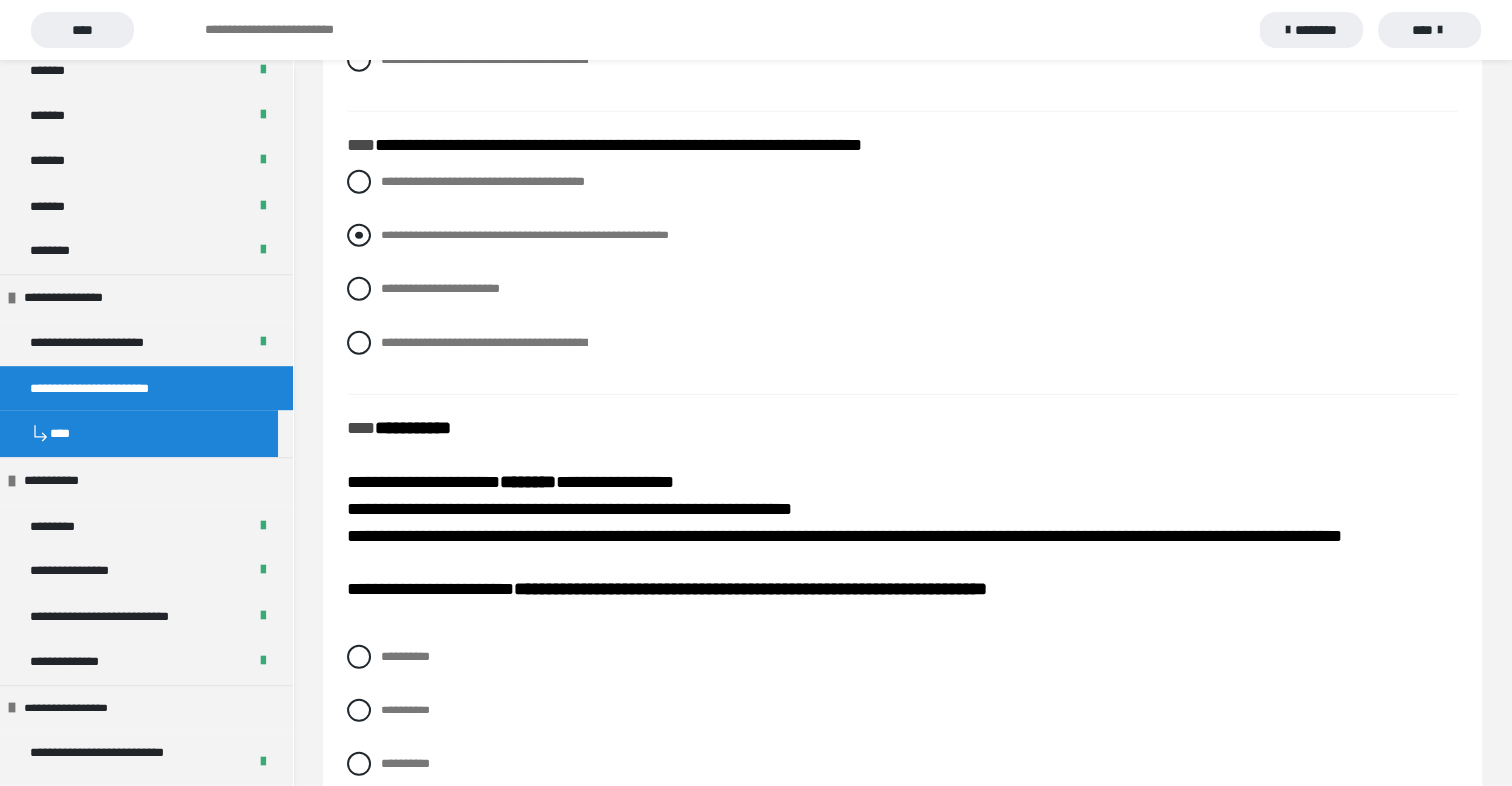 click on "**********" at bounding box center [525, 235] 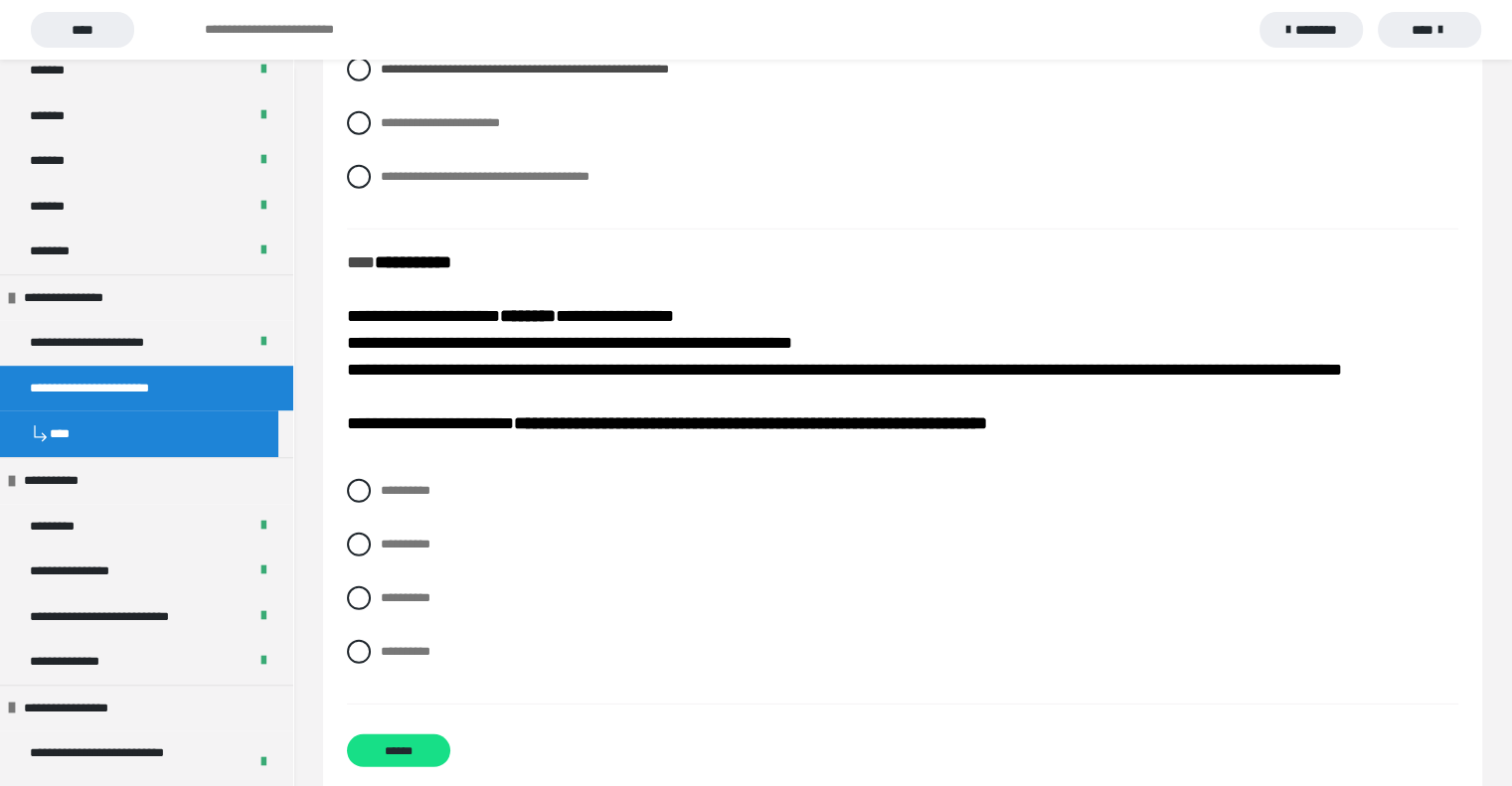 scroll, scrollTop: 5738, scrollLeft: 0, axis: vertical 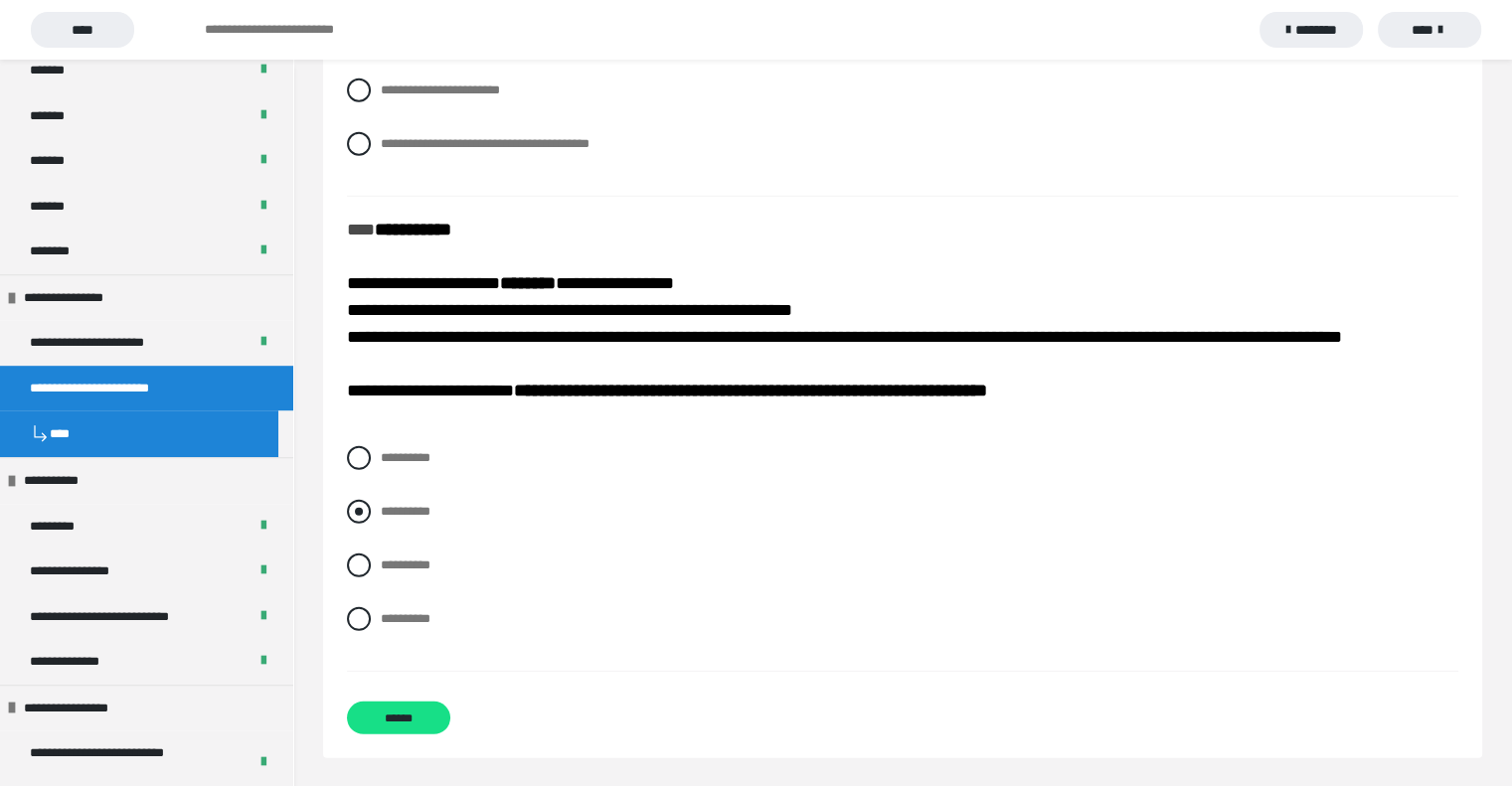 click on "**********" at bounding box center (406, 511) 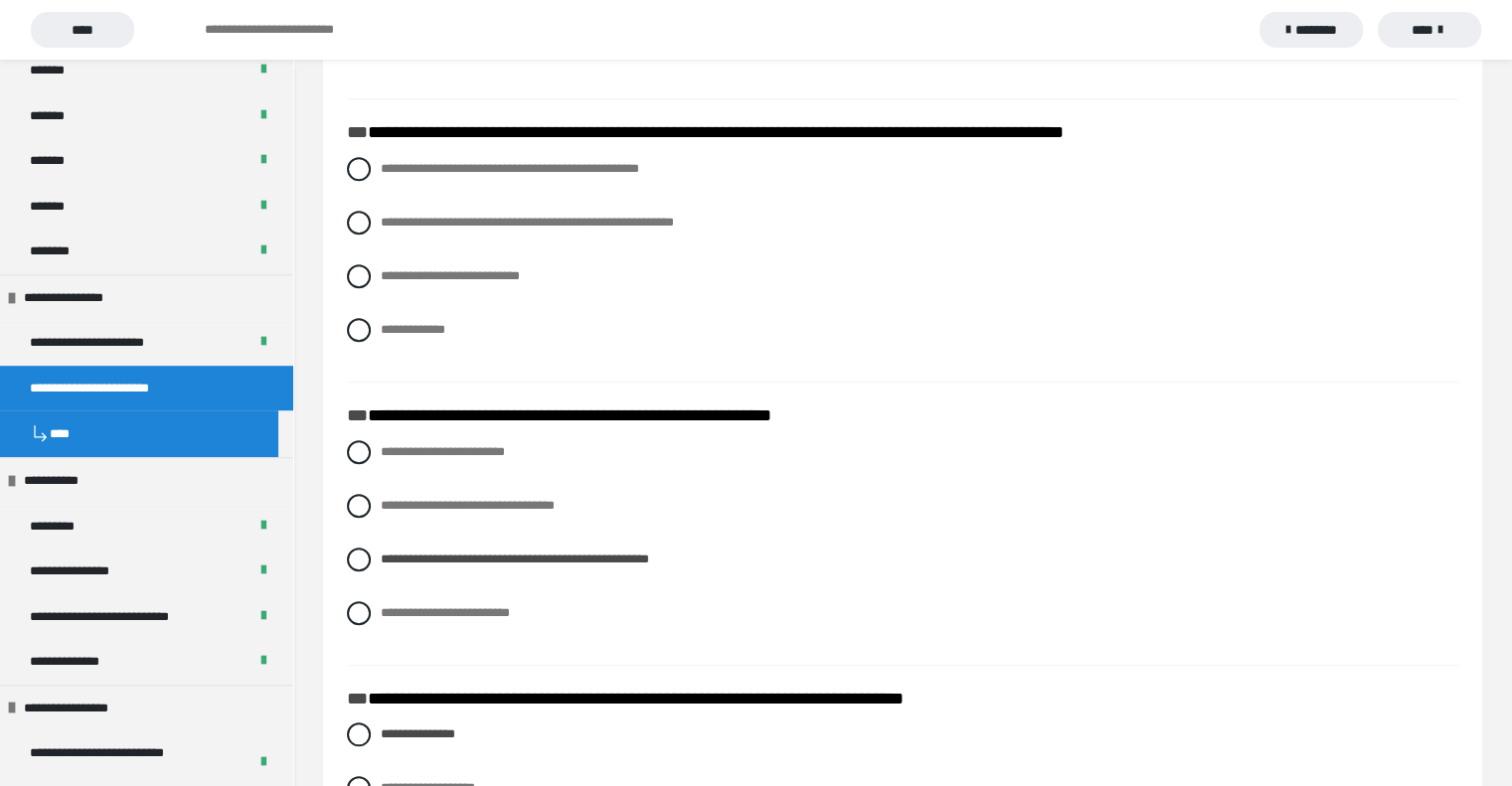 scroll, scrollTop: 1491, scrollLeft: 0, axis: vertical 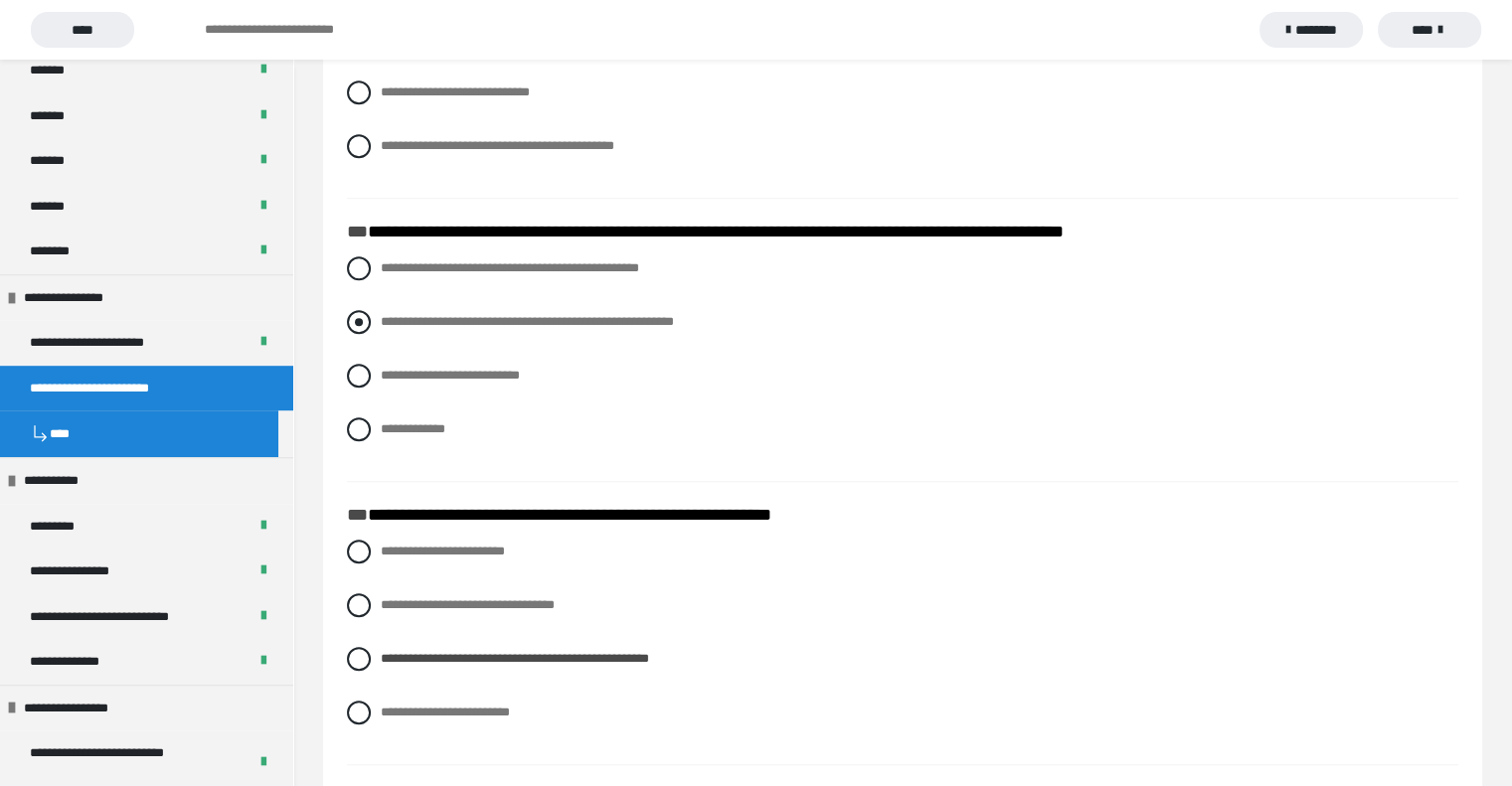 click on "**********" at bounding box center [527, 321] 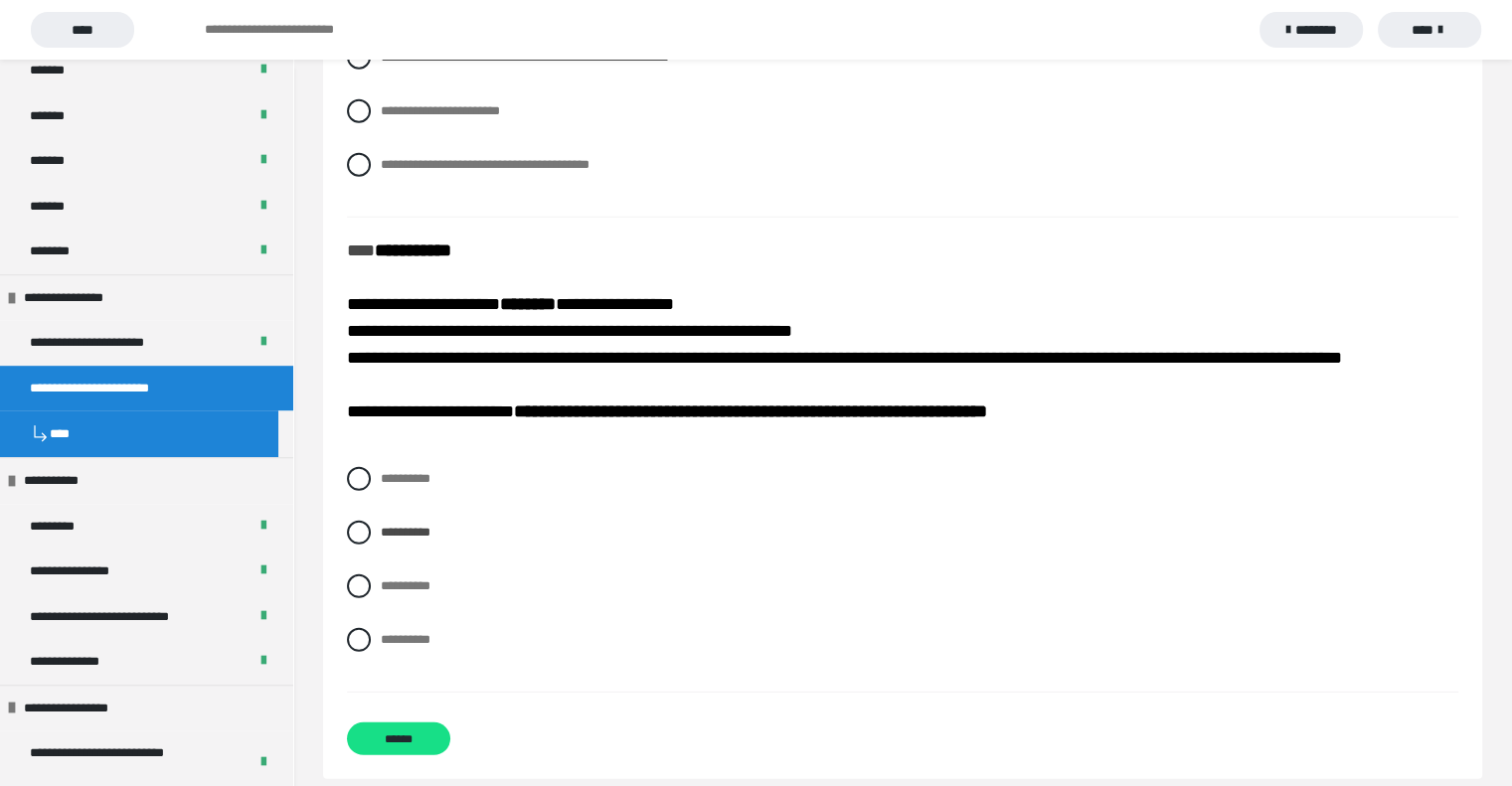 scroll, scrollTop: 5738, scrollLeft: 0, axis: vertical 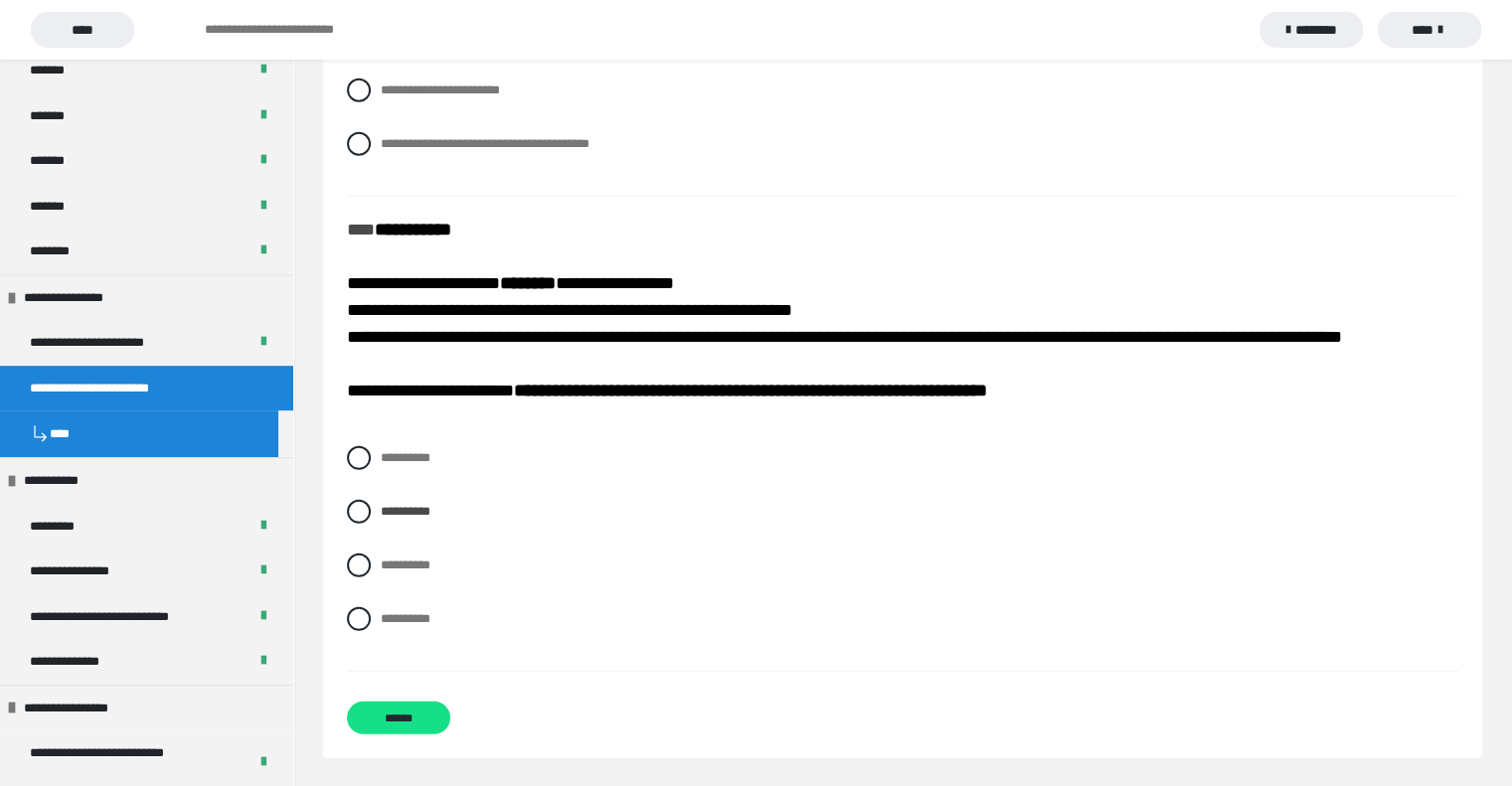 click on "**********" at bounding box center (903, -2445) 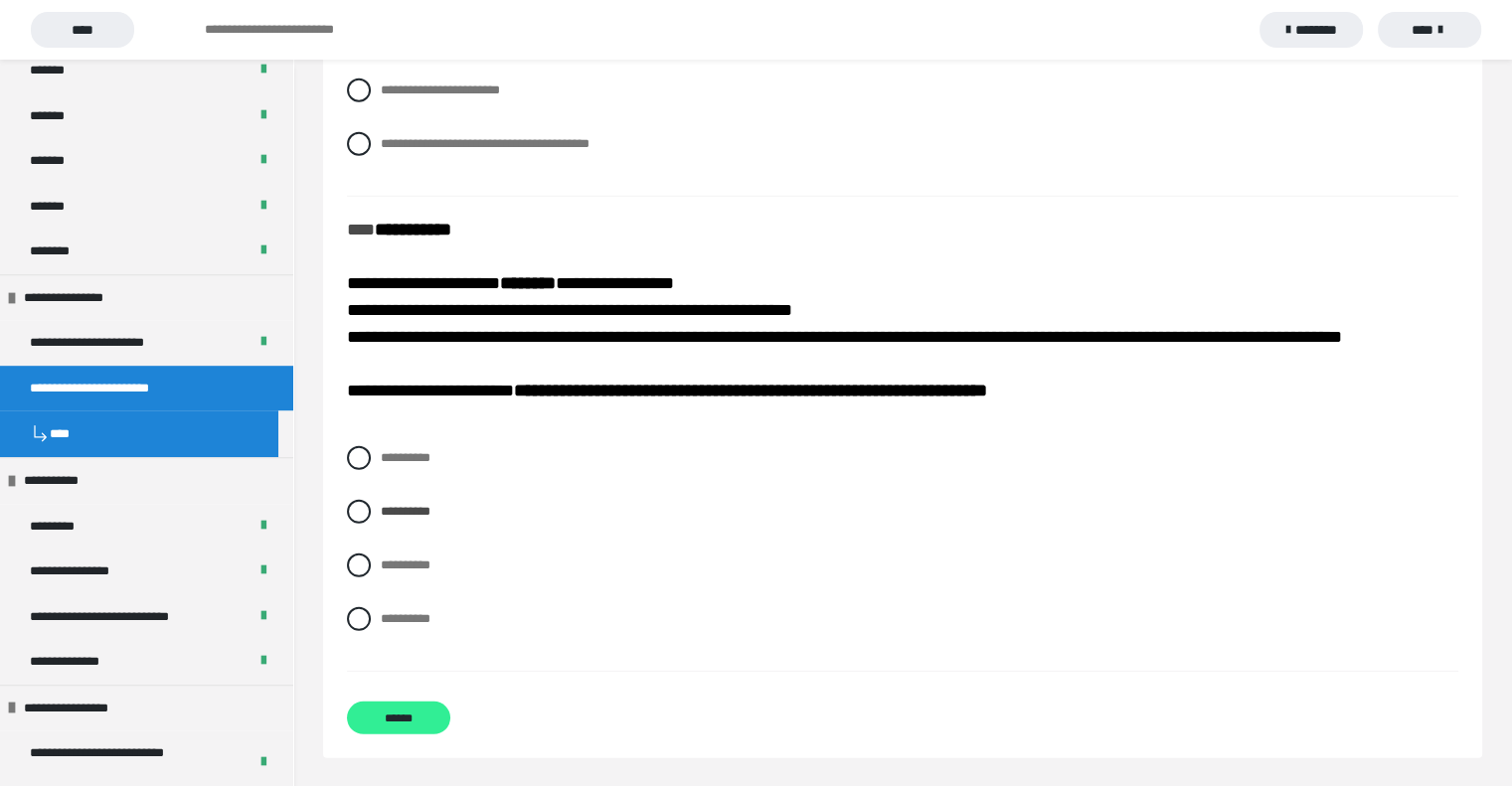 click on "******" at bounding box center (399, 717) 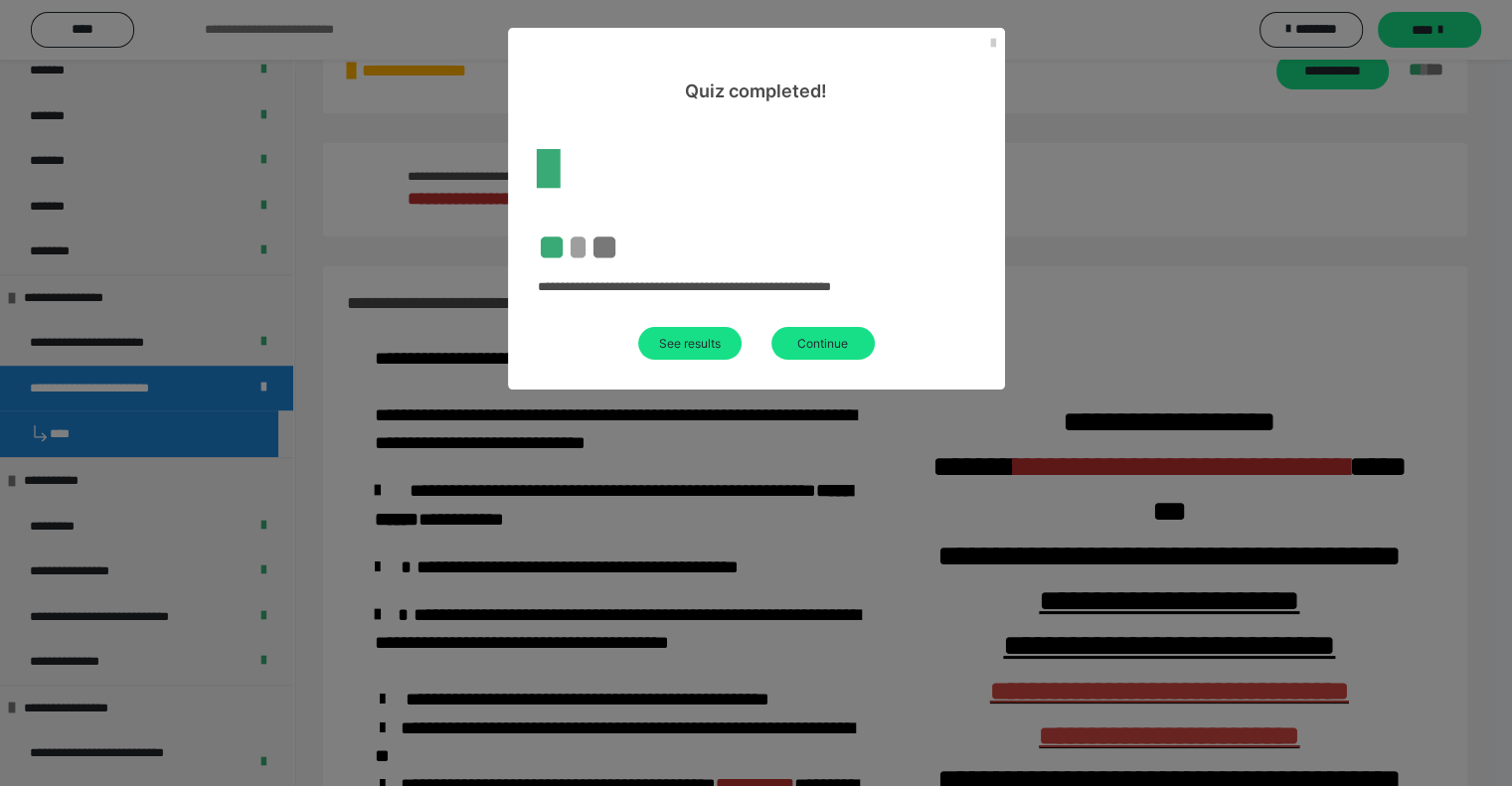 scroll, scrollTop: 513, scrollLeft: 0, axis: vertical 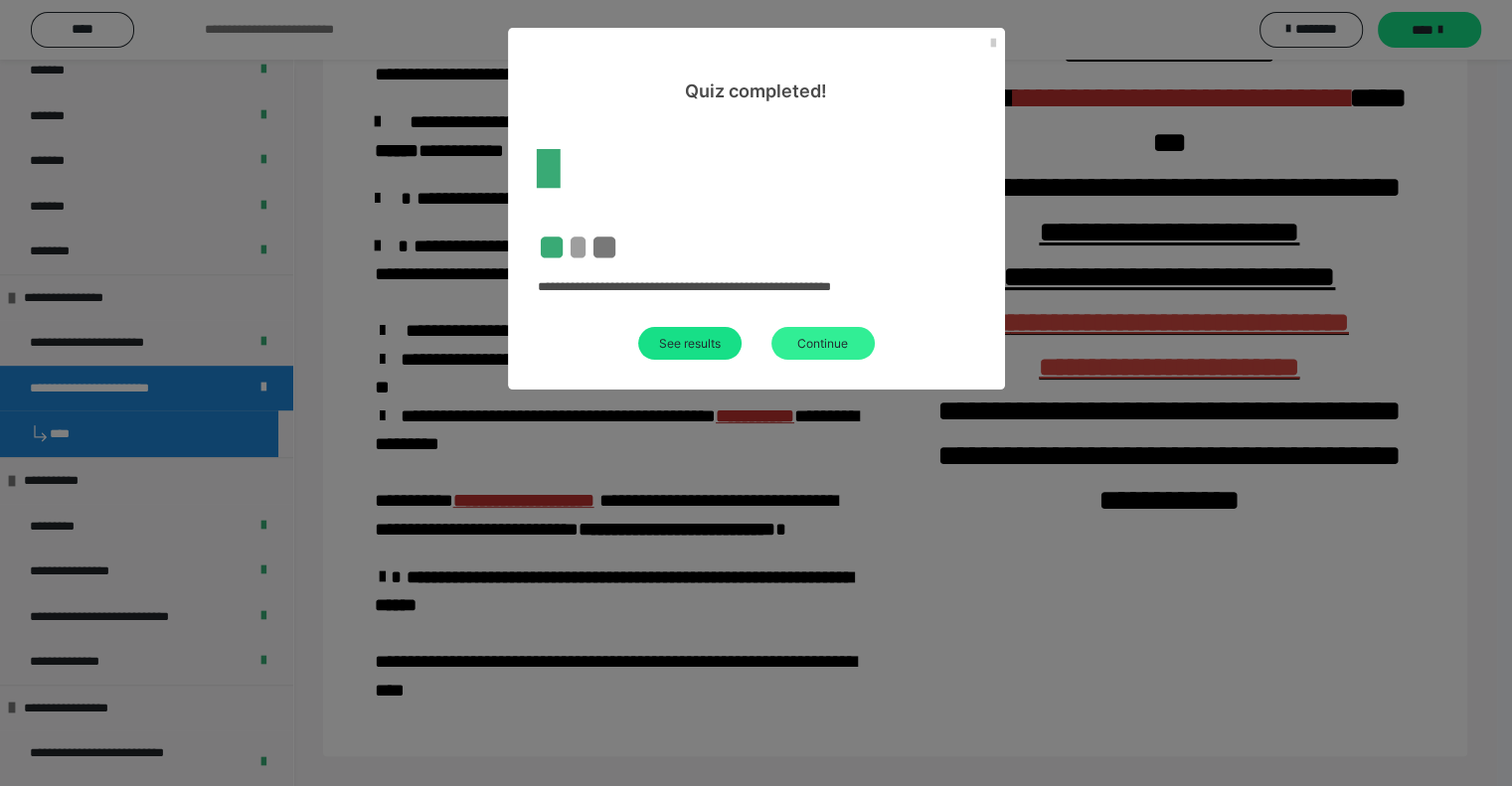 click on "Continue" at bounding box center [823, 343] 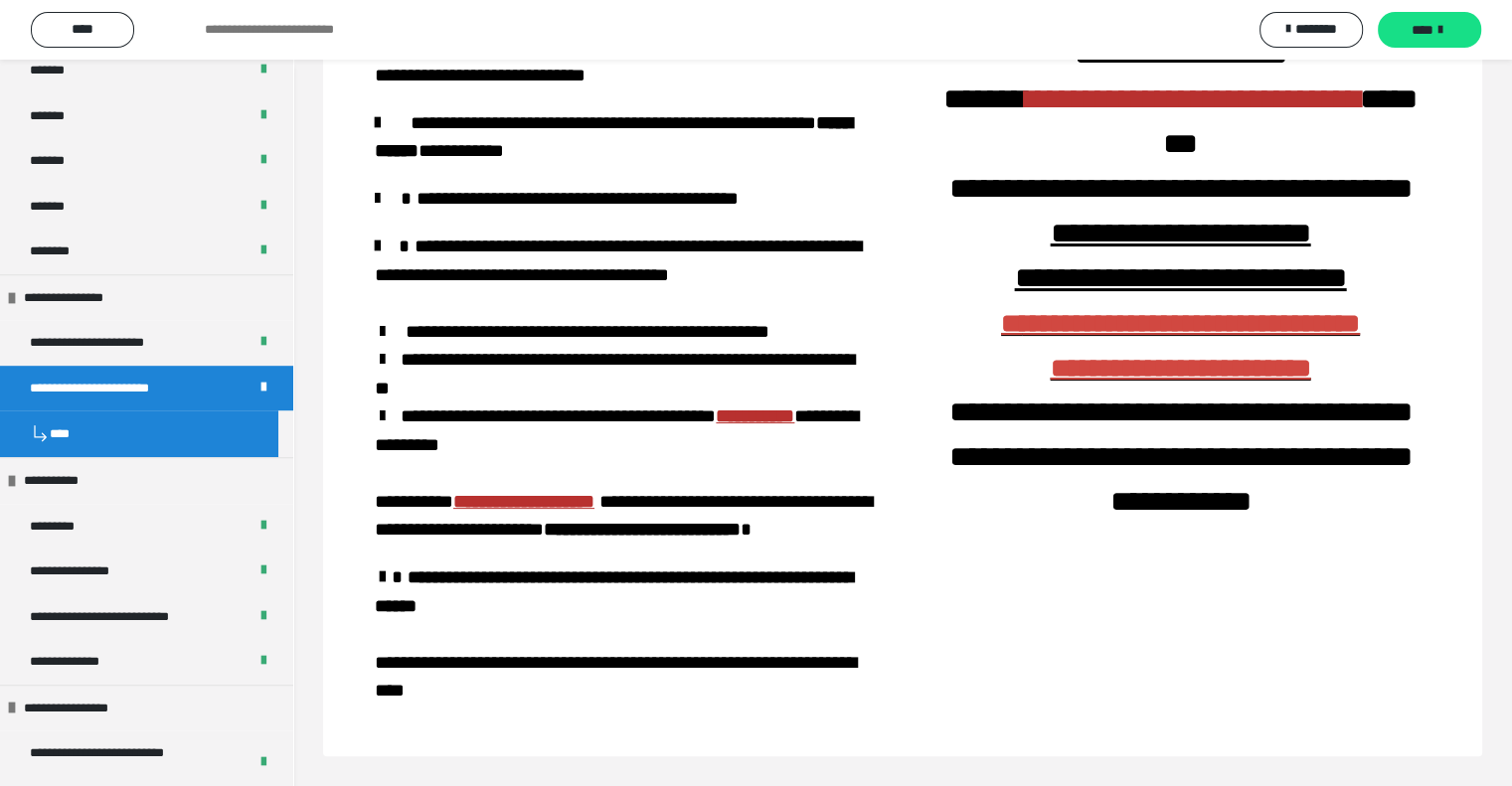 scroll, scrollTop: 0, scrollLeft: 0, axis: both 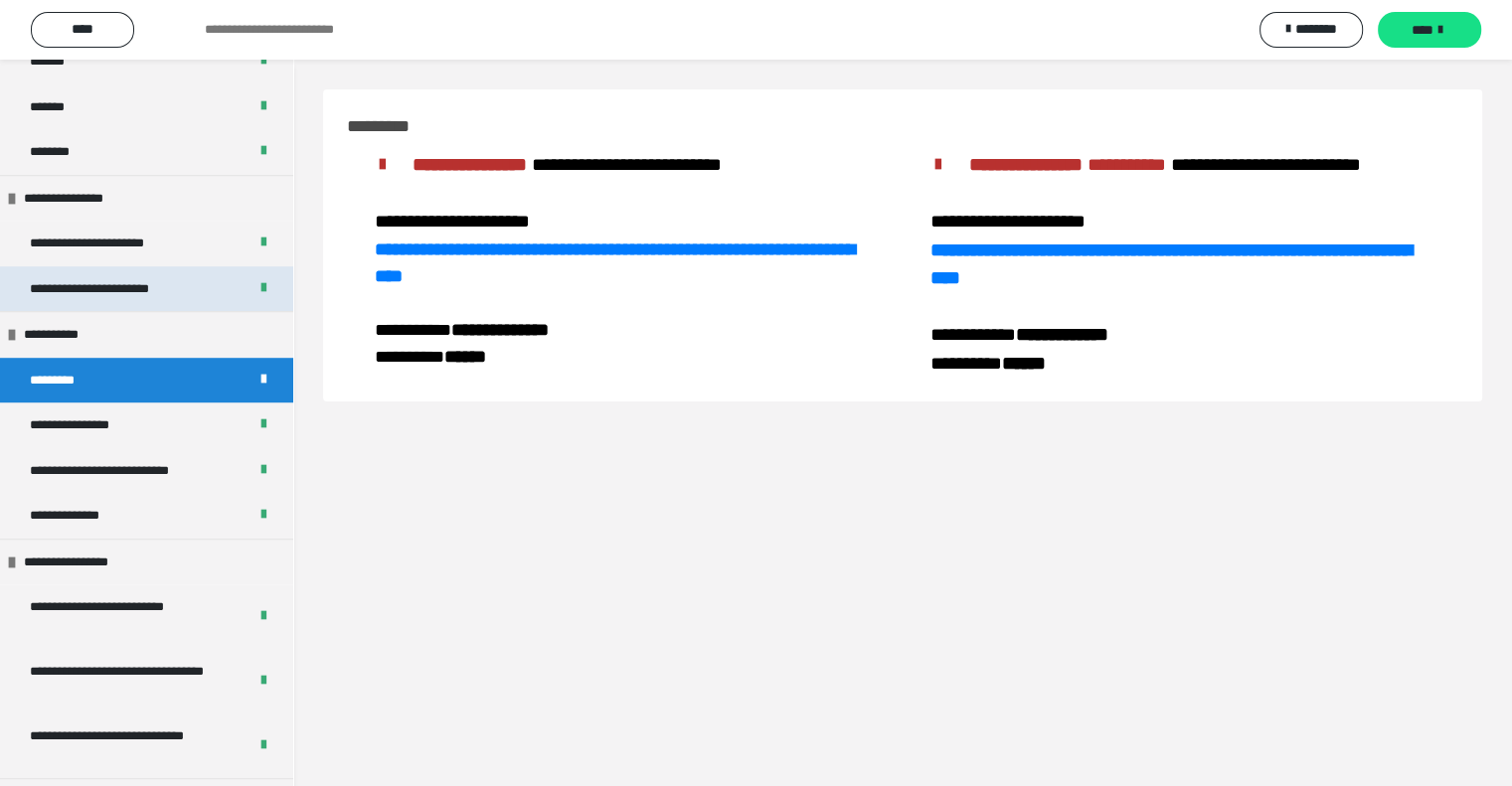 click on "**********" at bounding box center (146, 289) 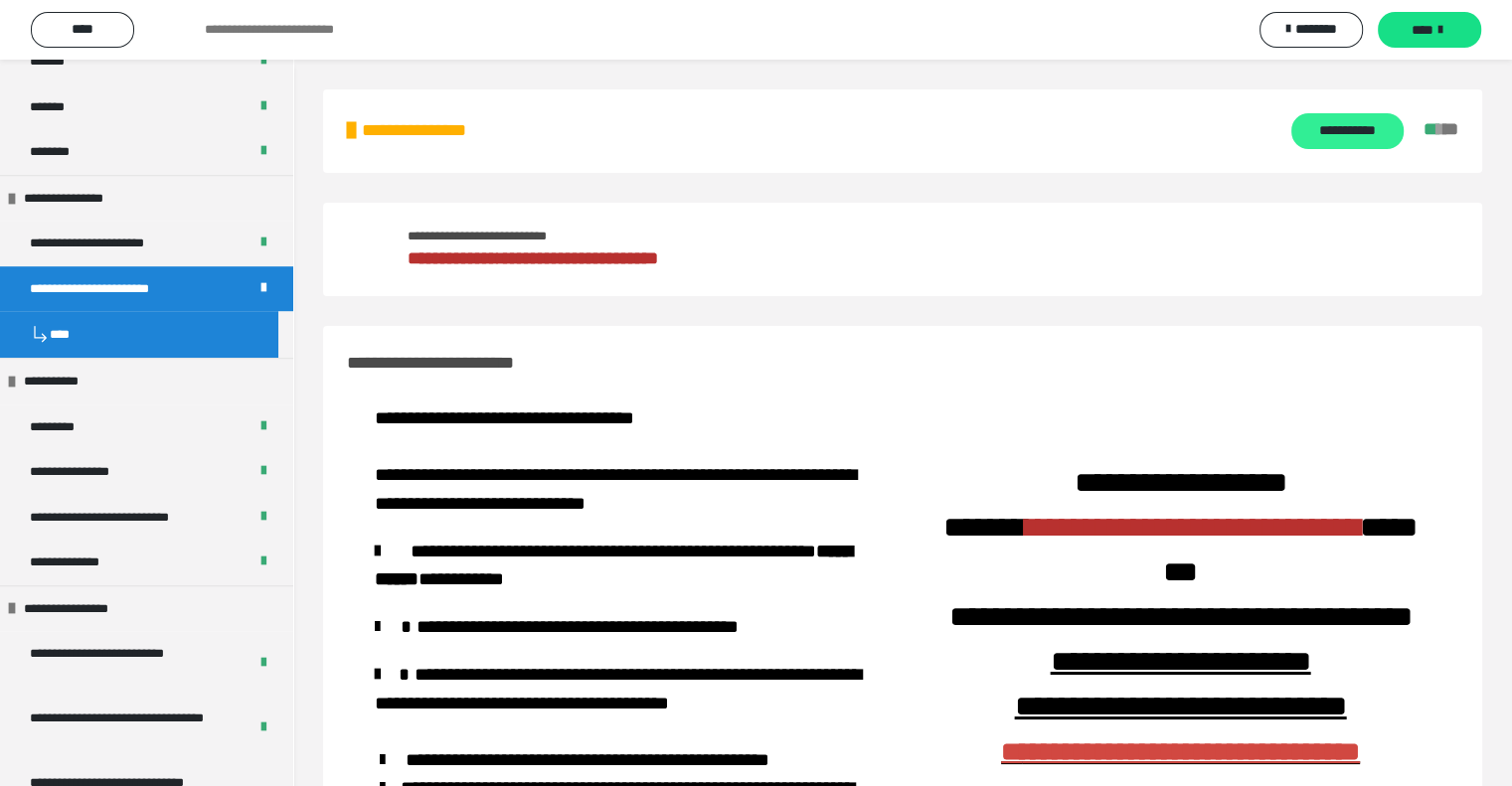 click on "**********" at bounding box center (1347, 131) 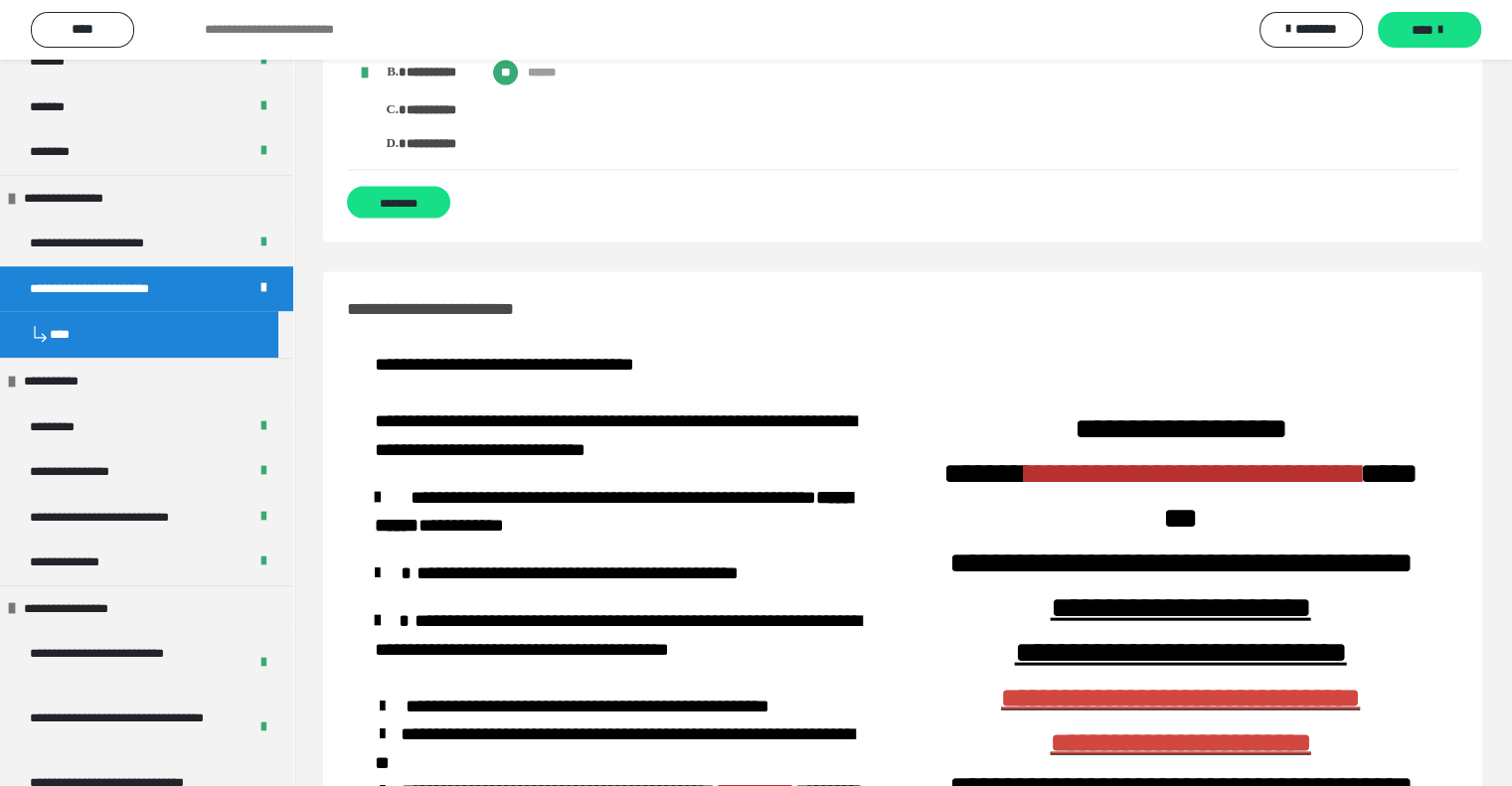scroll, scrollTop: 4173, scrollLeft: 0, axis: vertical 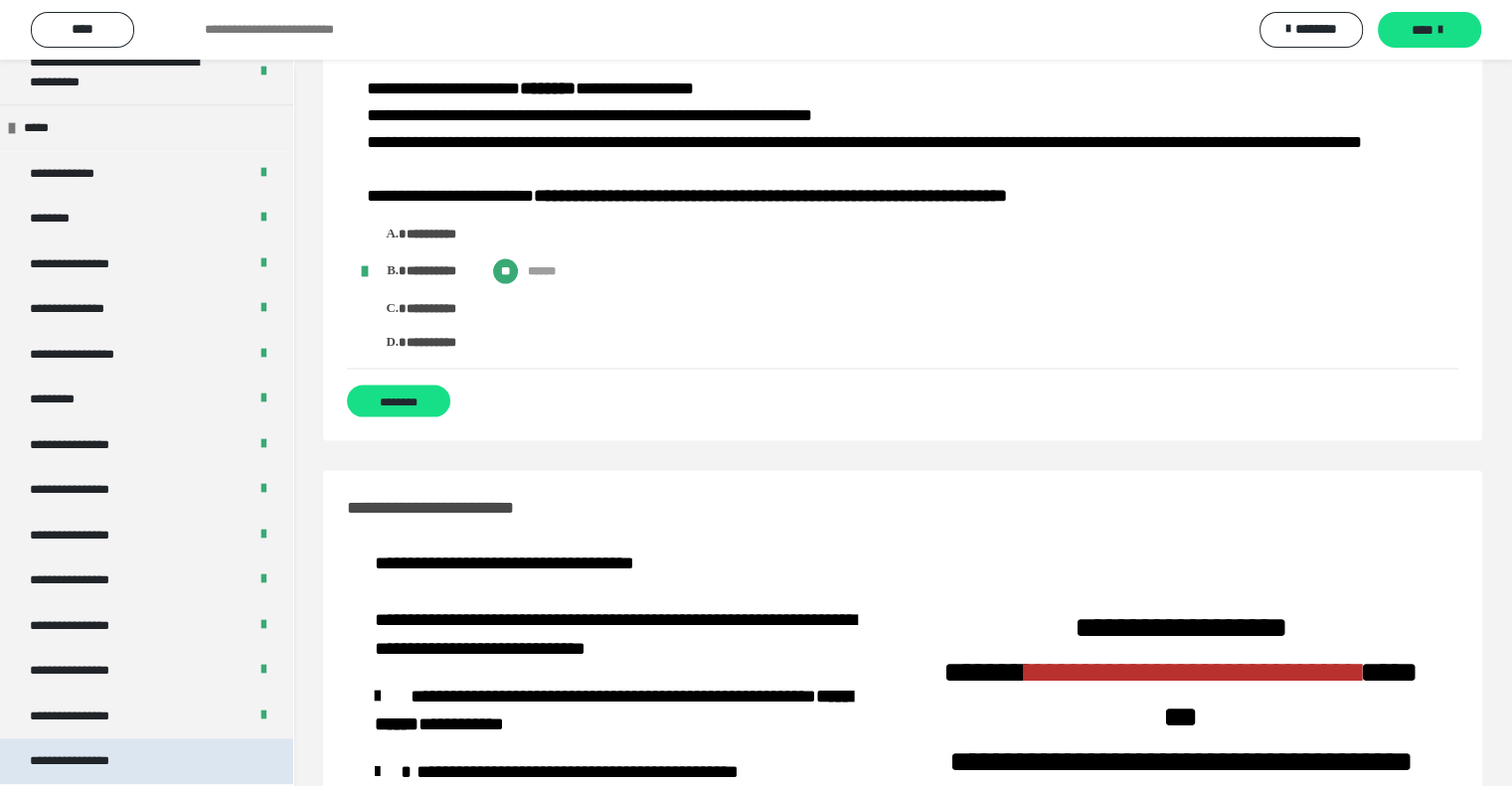 click on "**********" at bounding box center [146, 761] 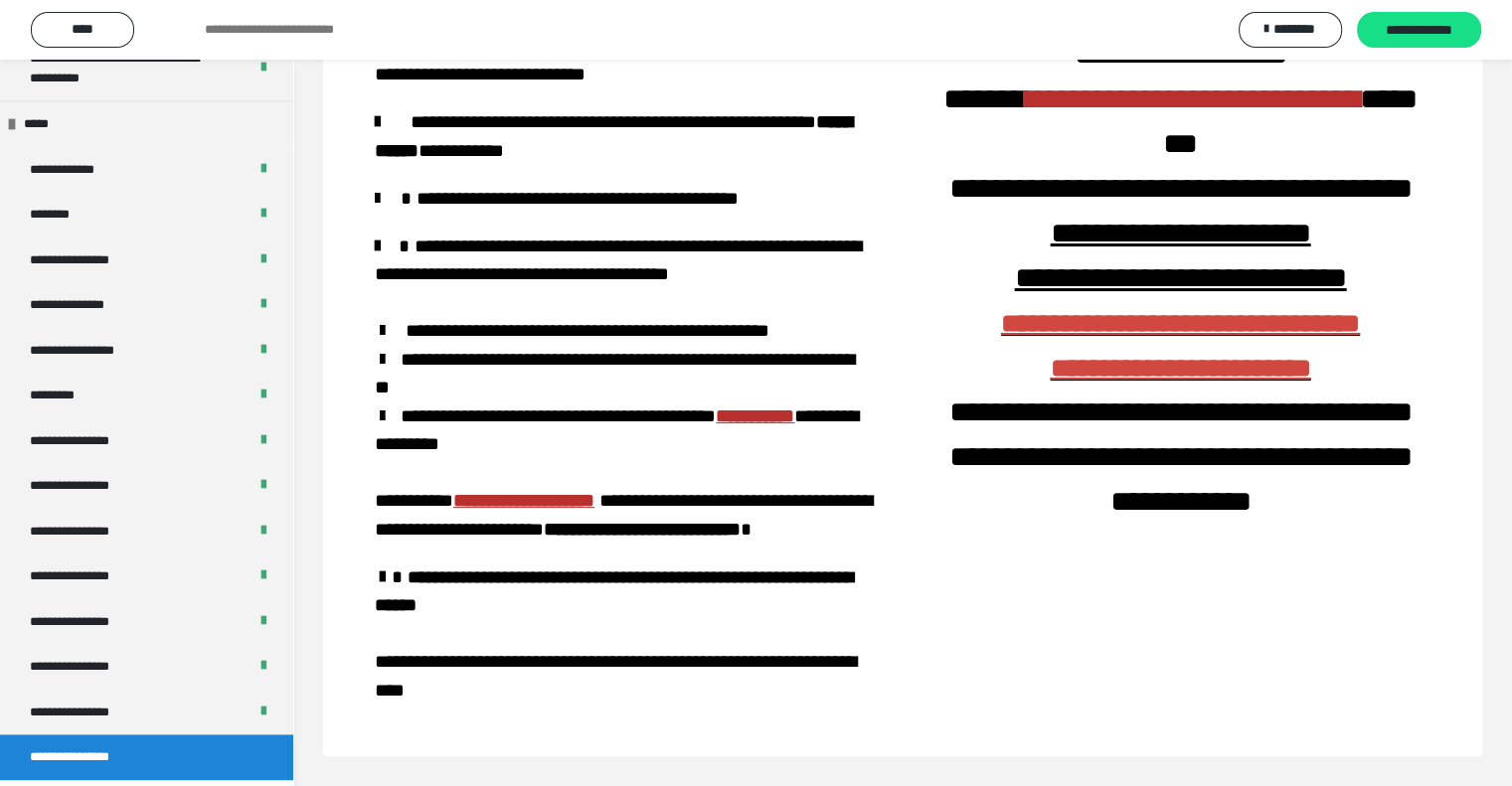 scroll, scrollTop: 0, scrollLeft: 0, axis: both 